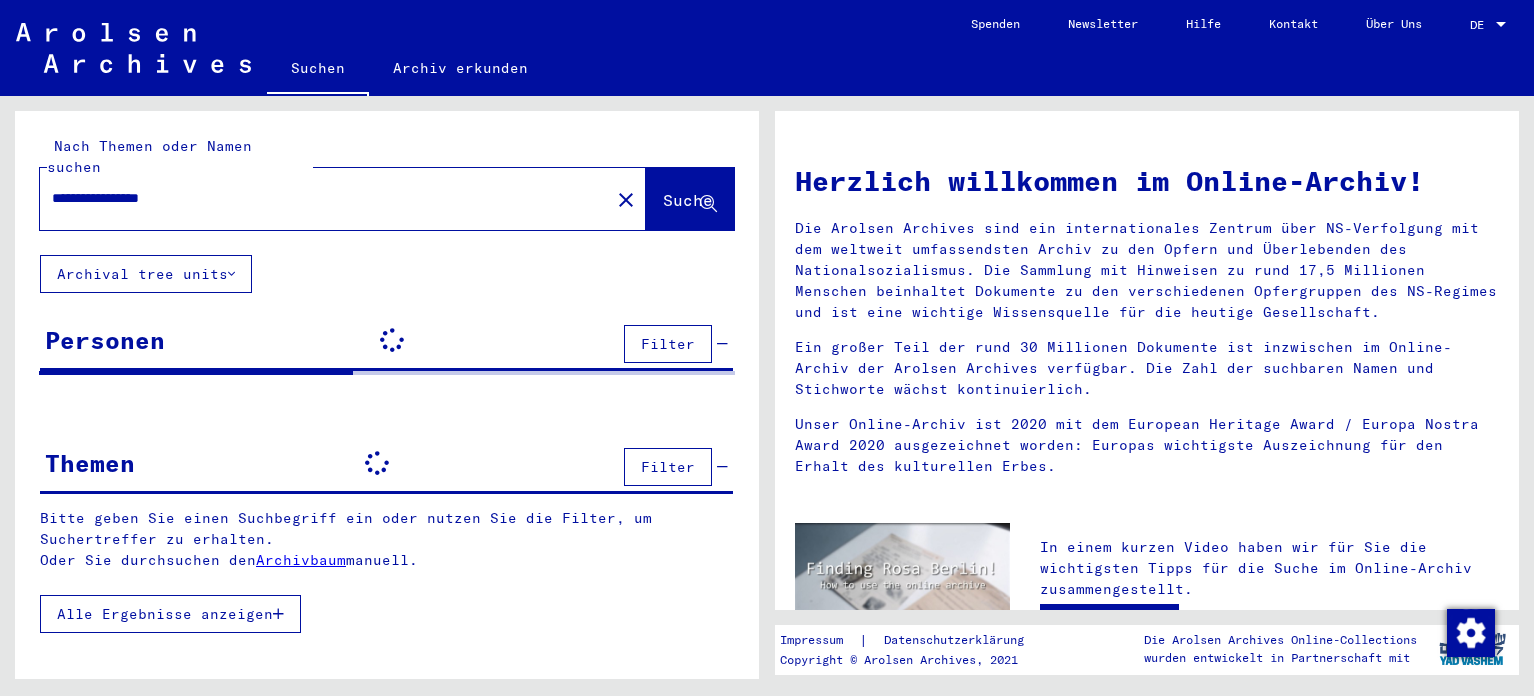 scroll, scrollTop: 0, scrollLeft: 0, axis: both 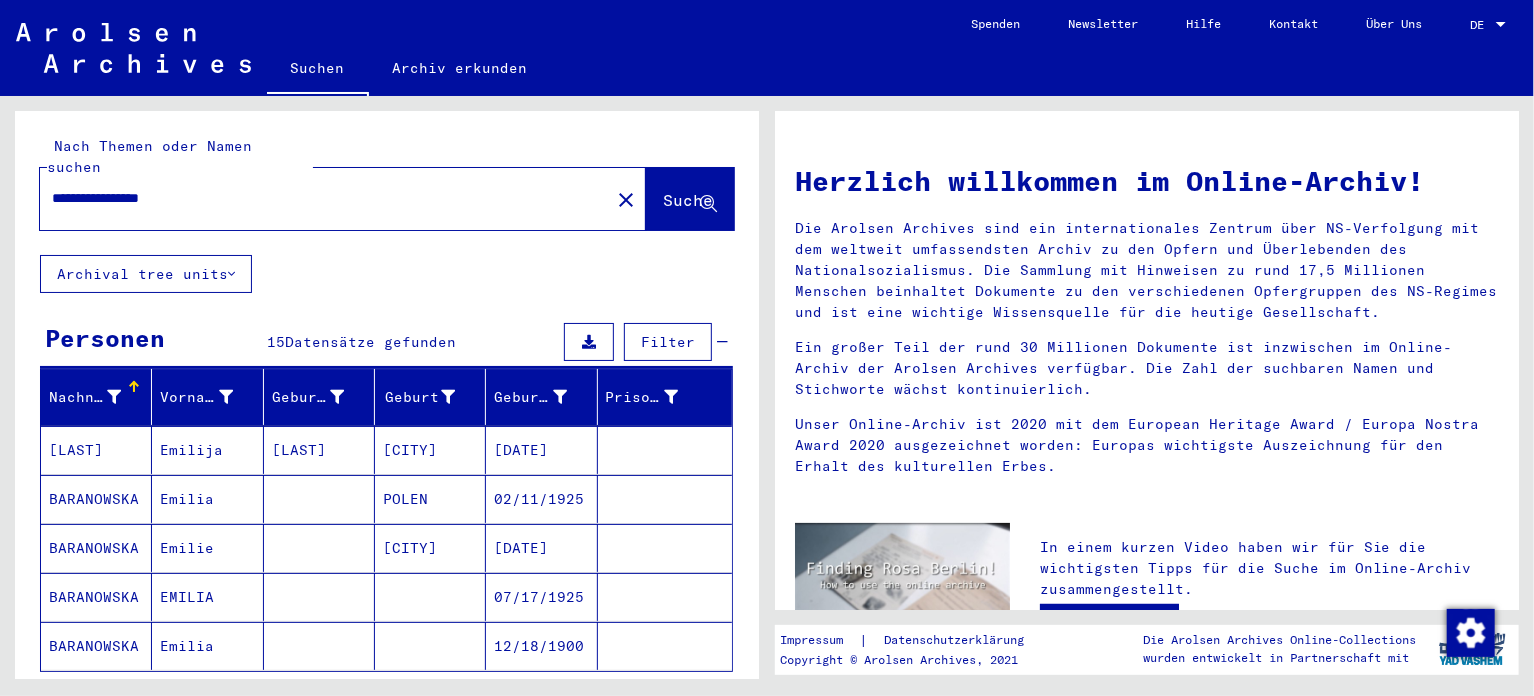 click on "BARANOWSKA" at bounding box center [96, 597] 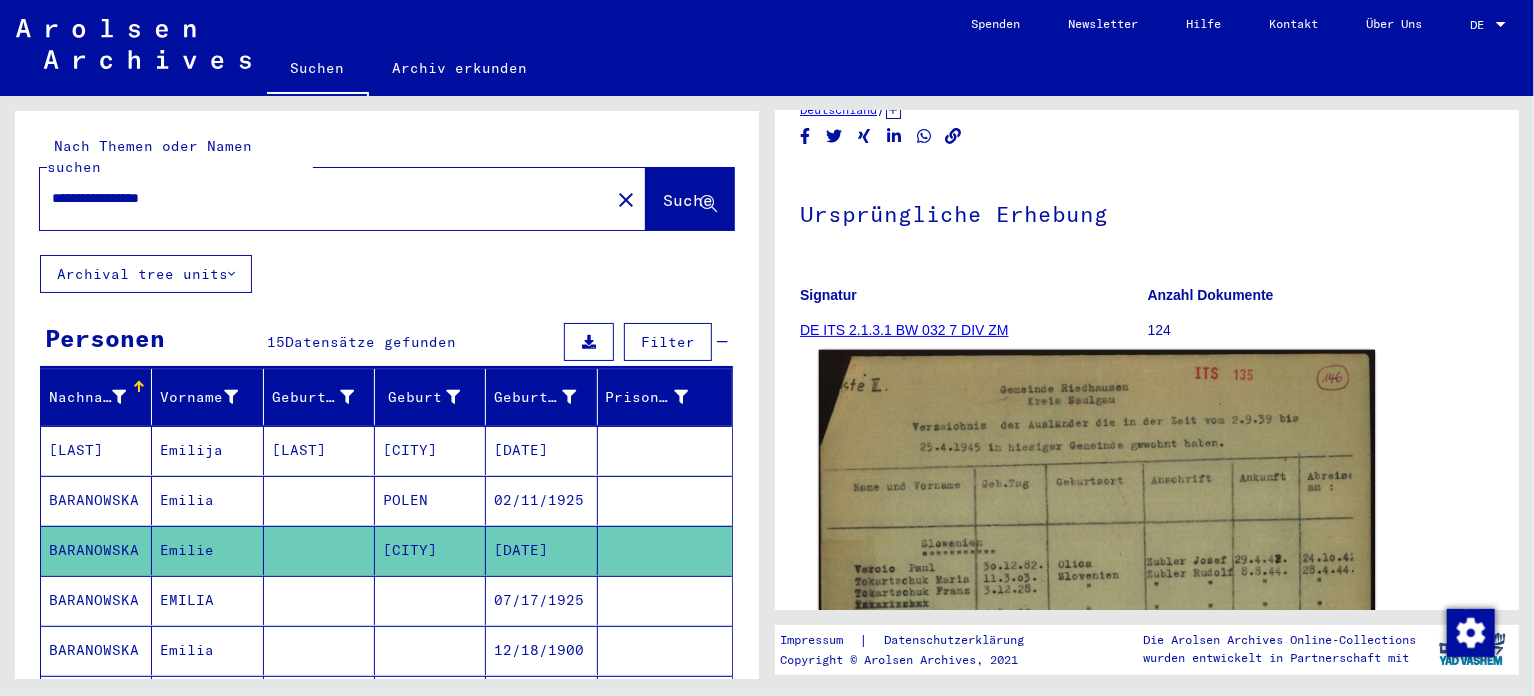 scroll, scrollTop: 300, scrollLeft: 0, axis: vertical 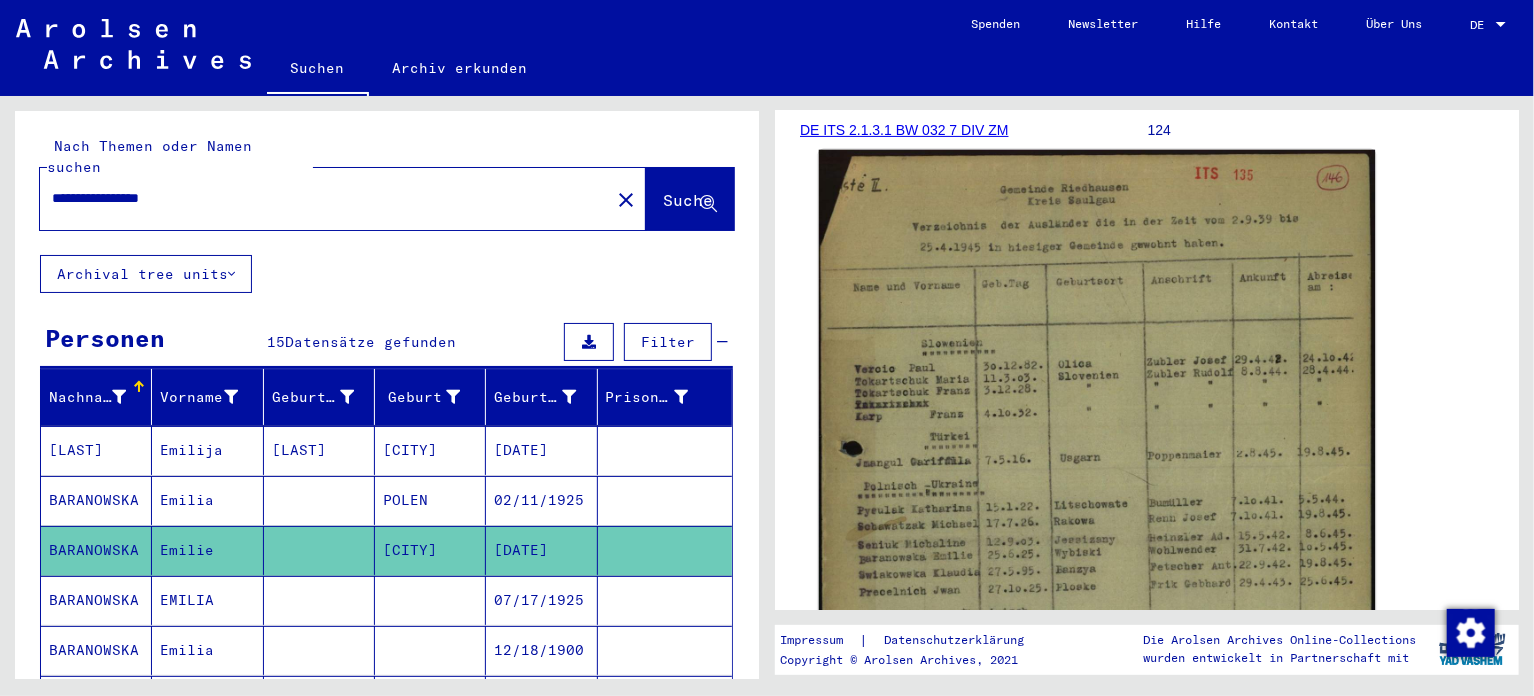 click 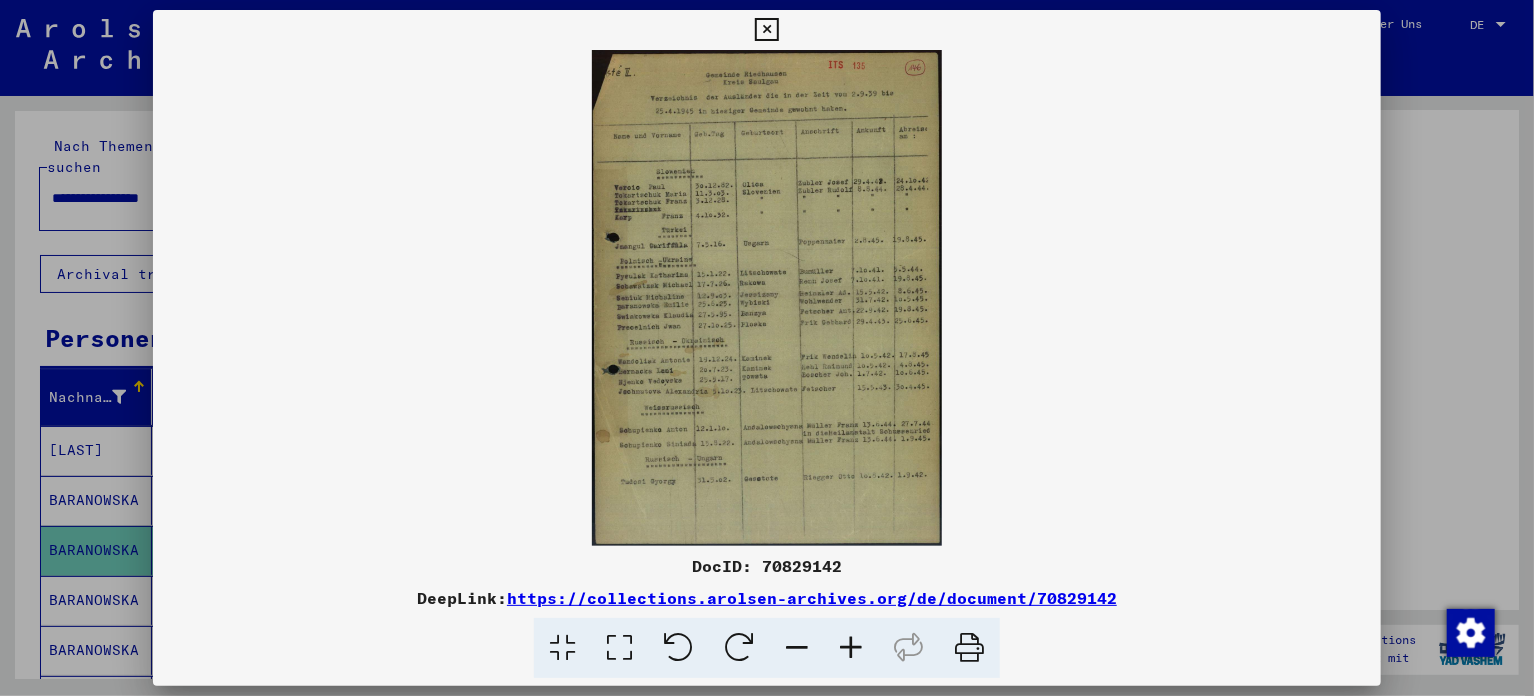 click at bounding box center (851, 648) 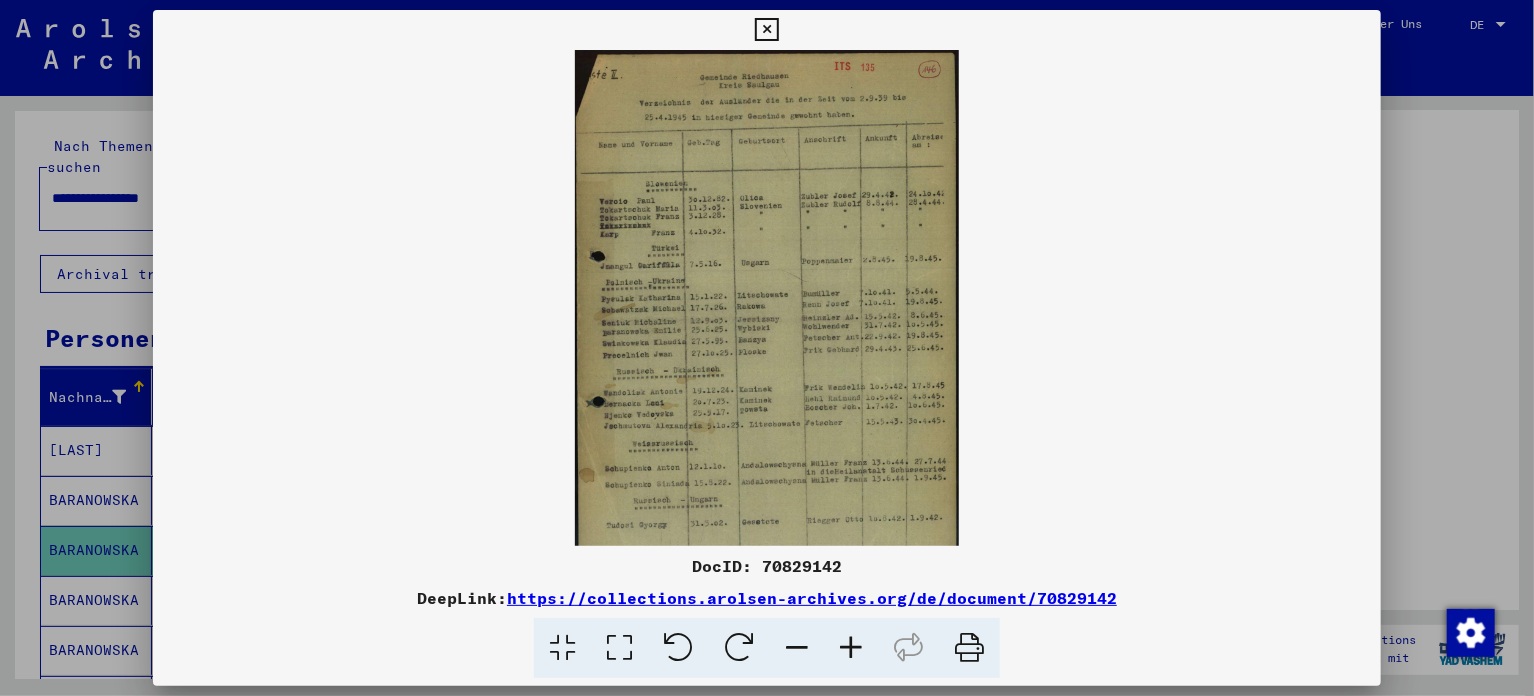 click at bounding box center (851, 648) 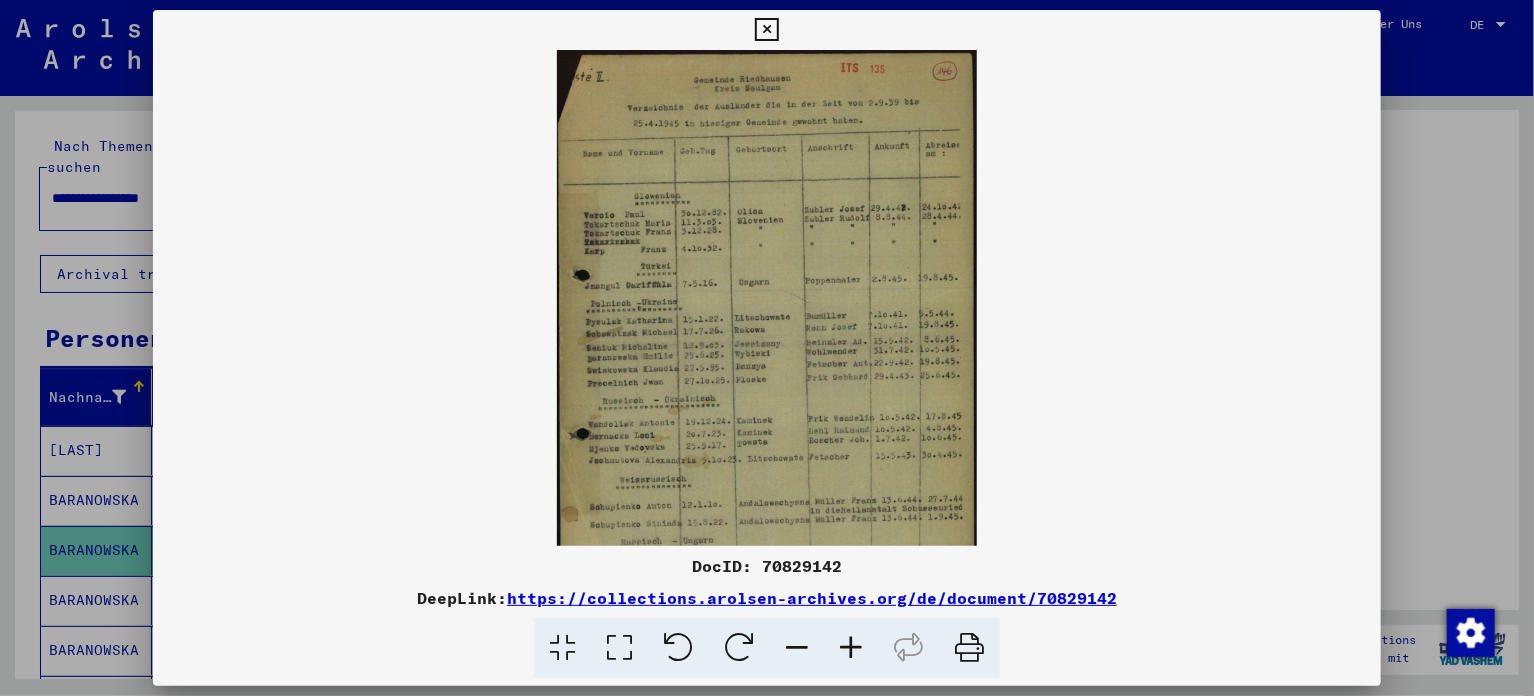 click at bounding box center (851, 648) 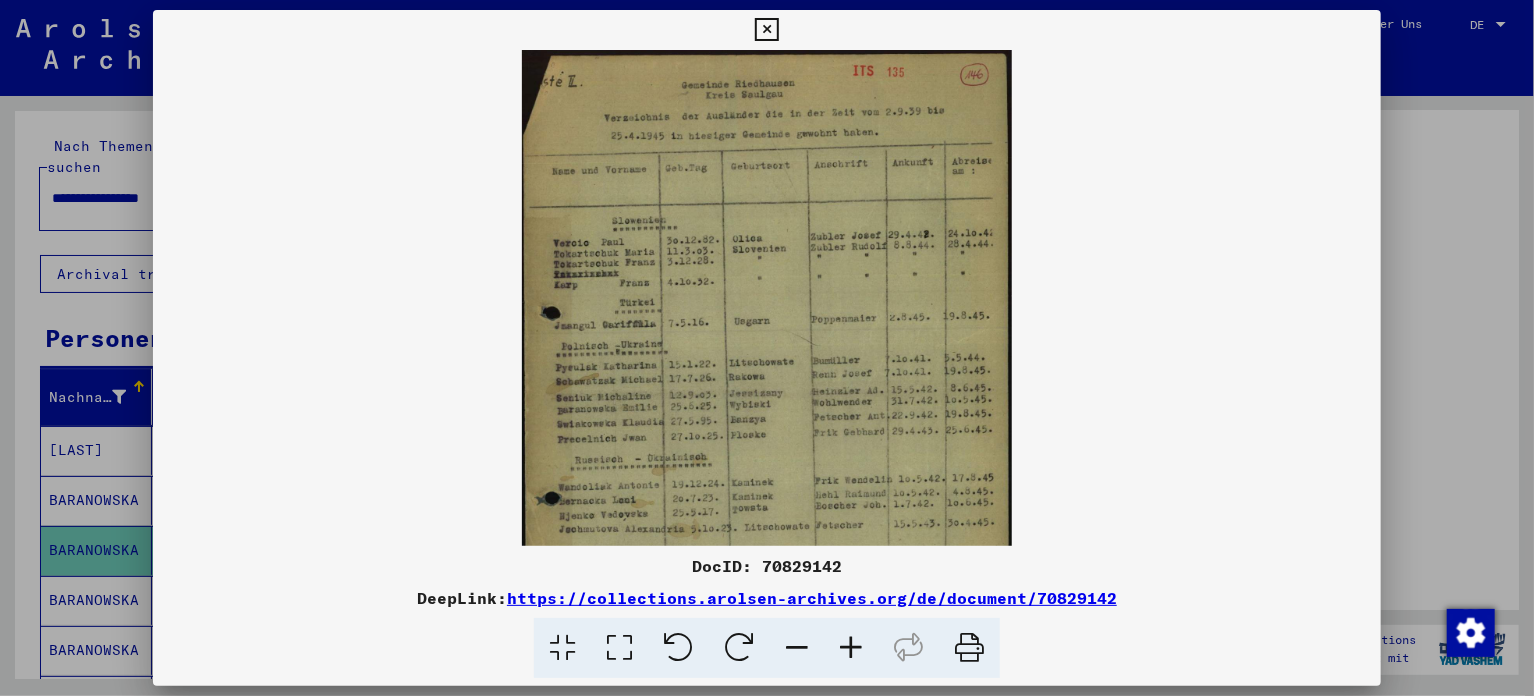 click at bounding box center (851, 648) 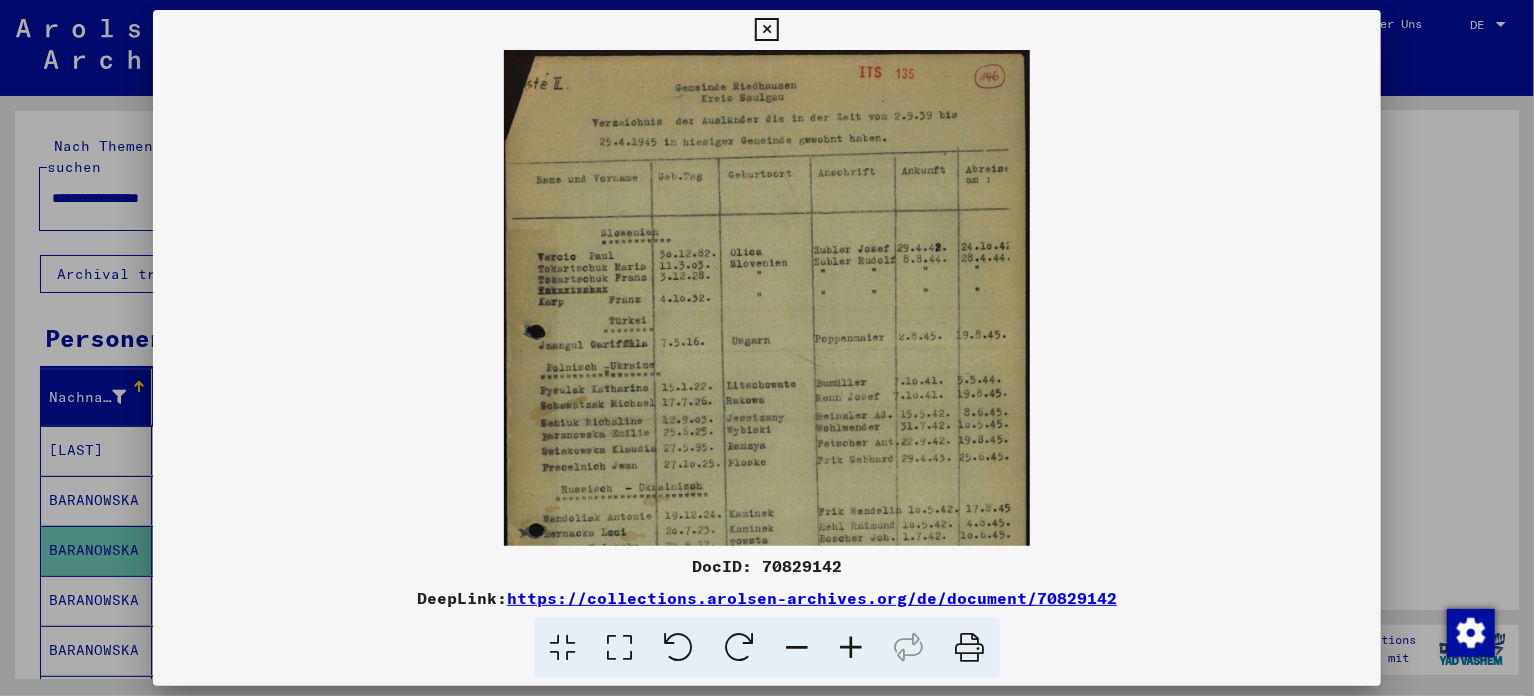 click at bounding box center (851, 648) 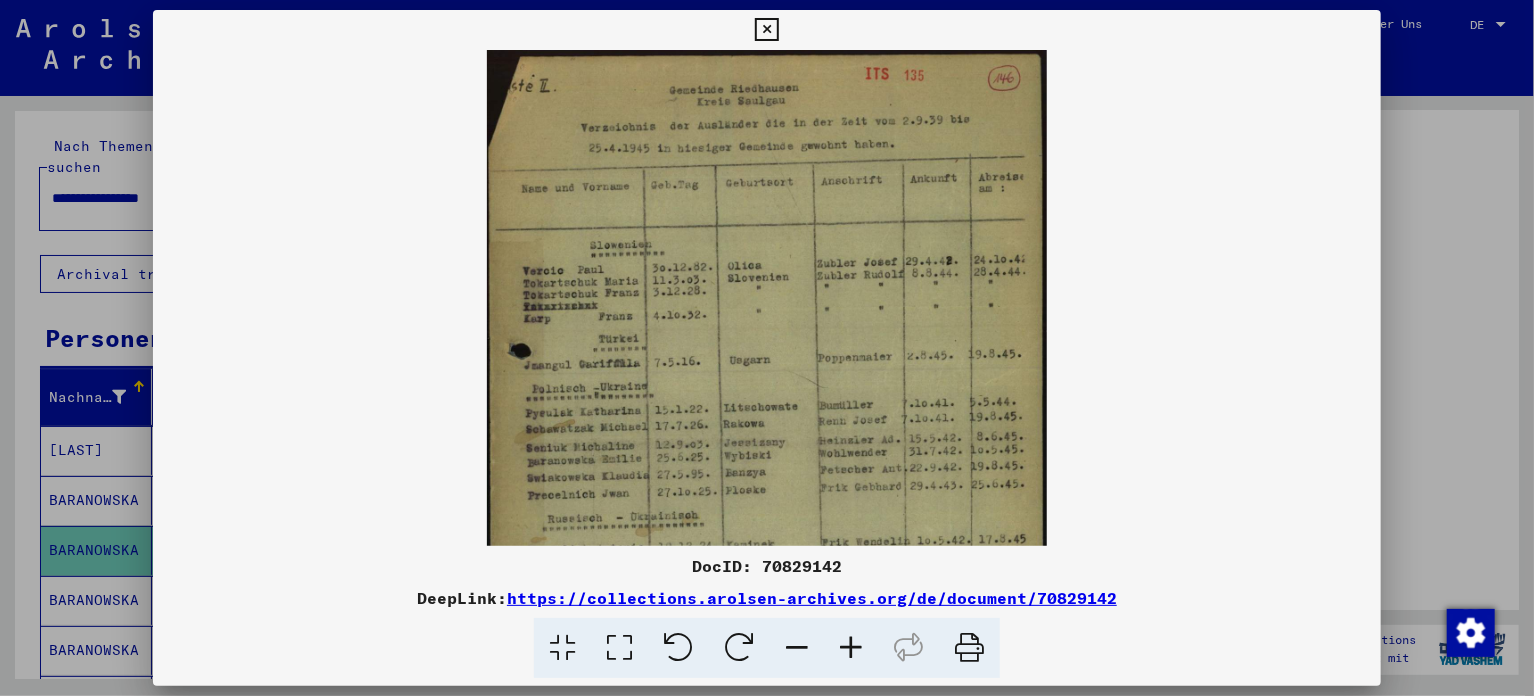 click at bounding box center (851, 648) 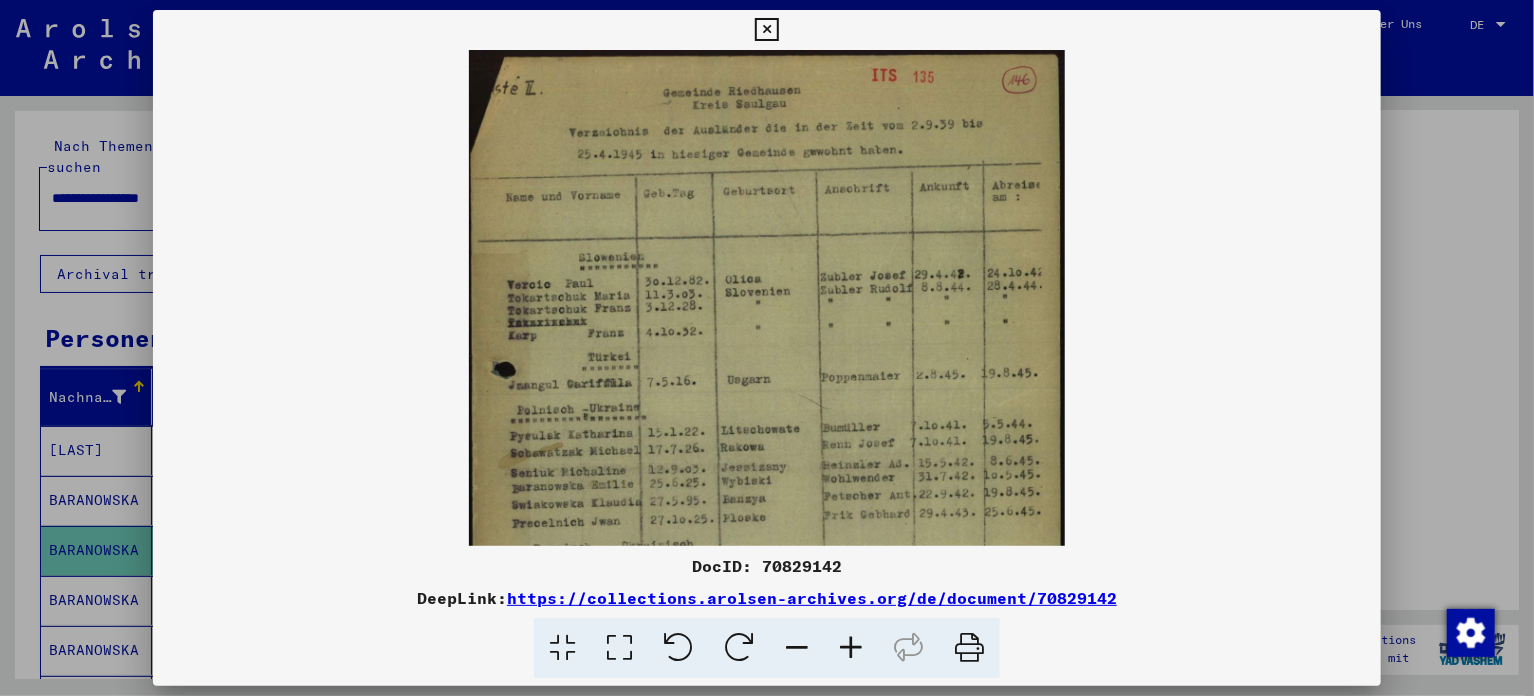 click at bounding box center [851, 648] 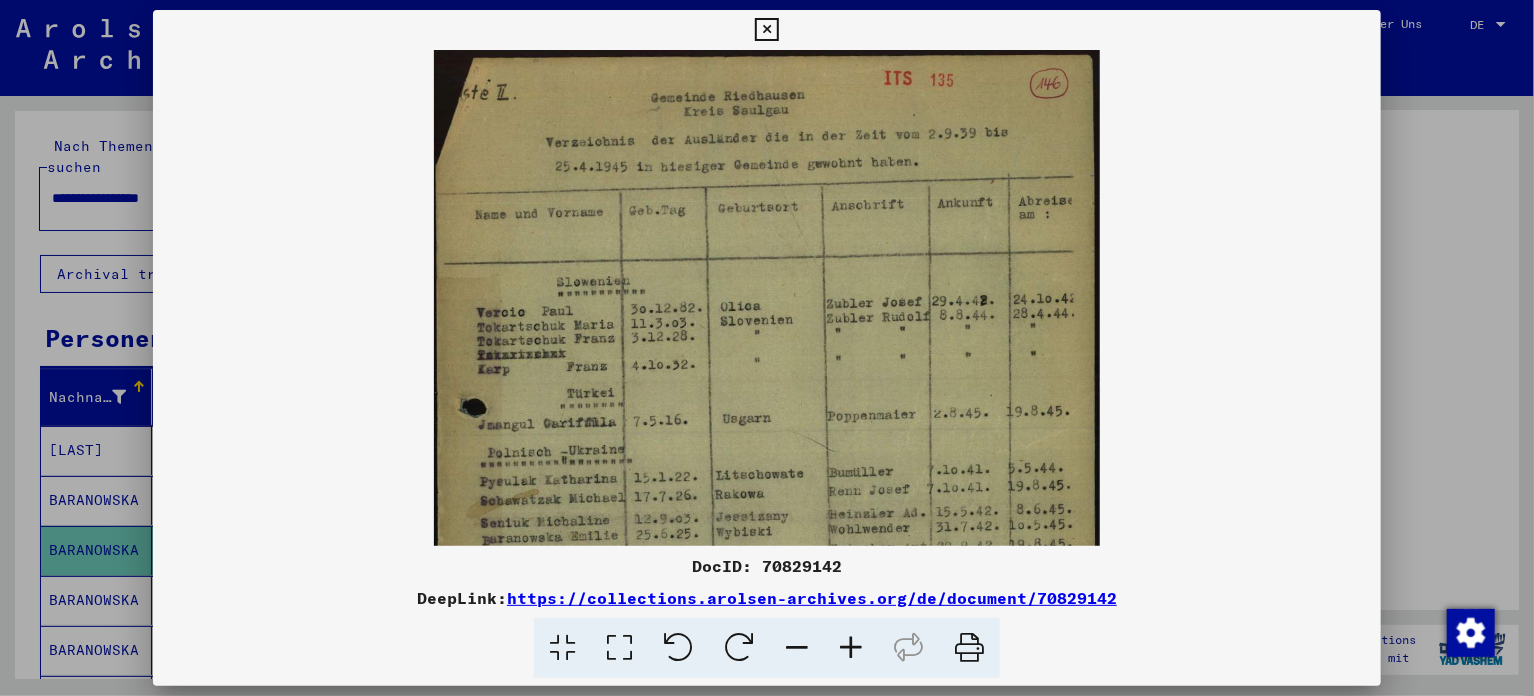 click at bounding box center [851, 648] 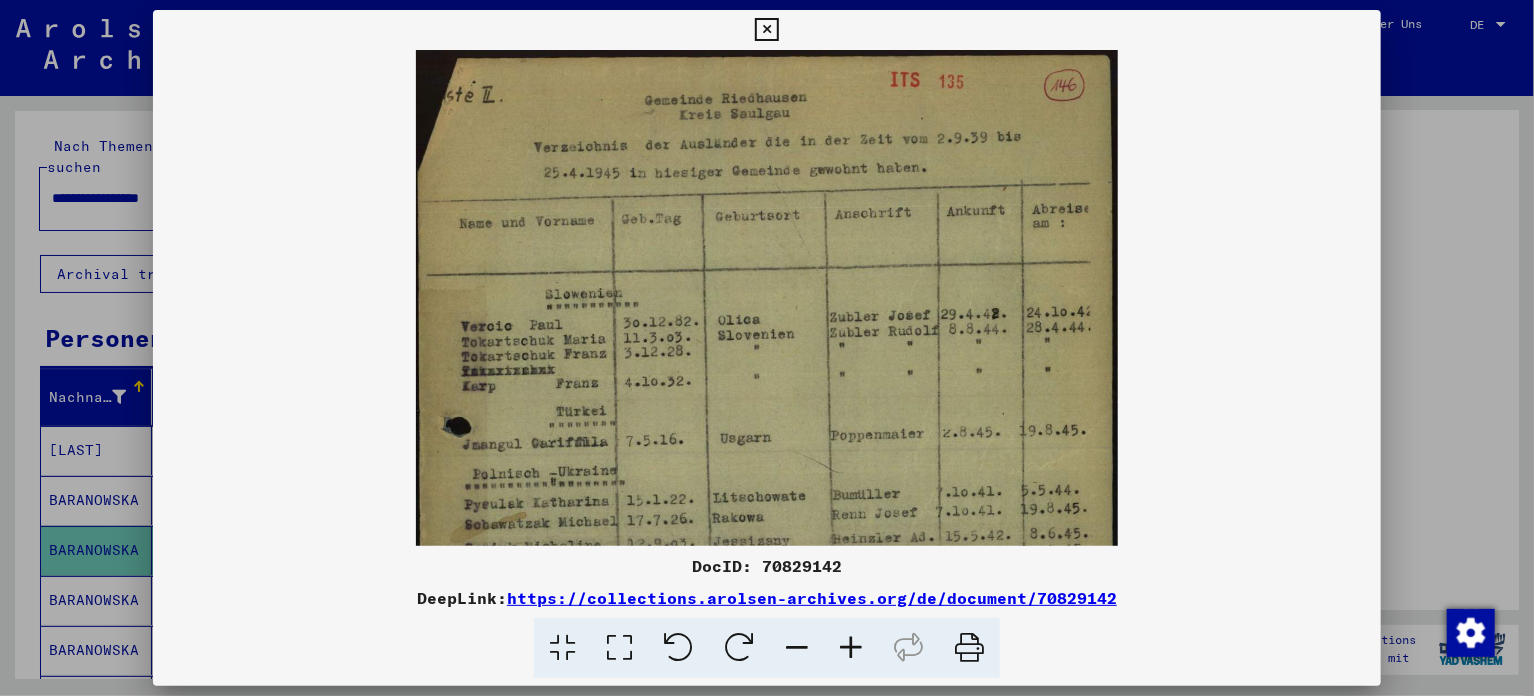 click at bounding box center (851, 648) 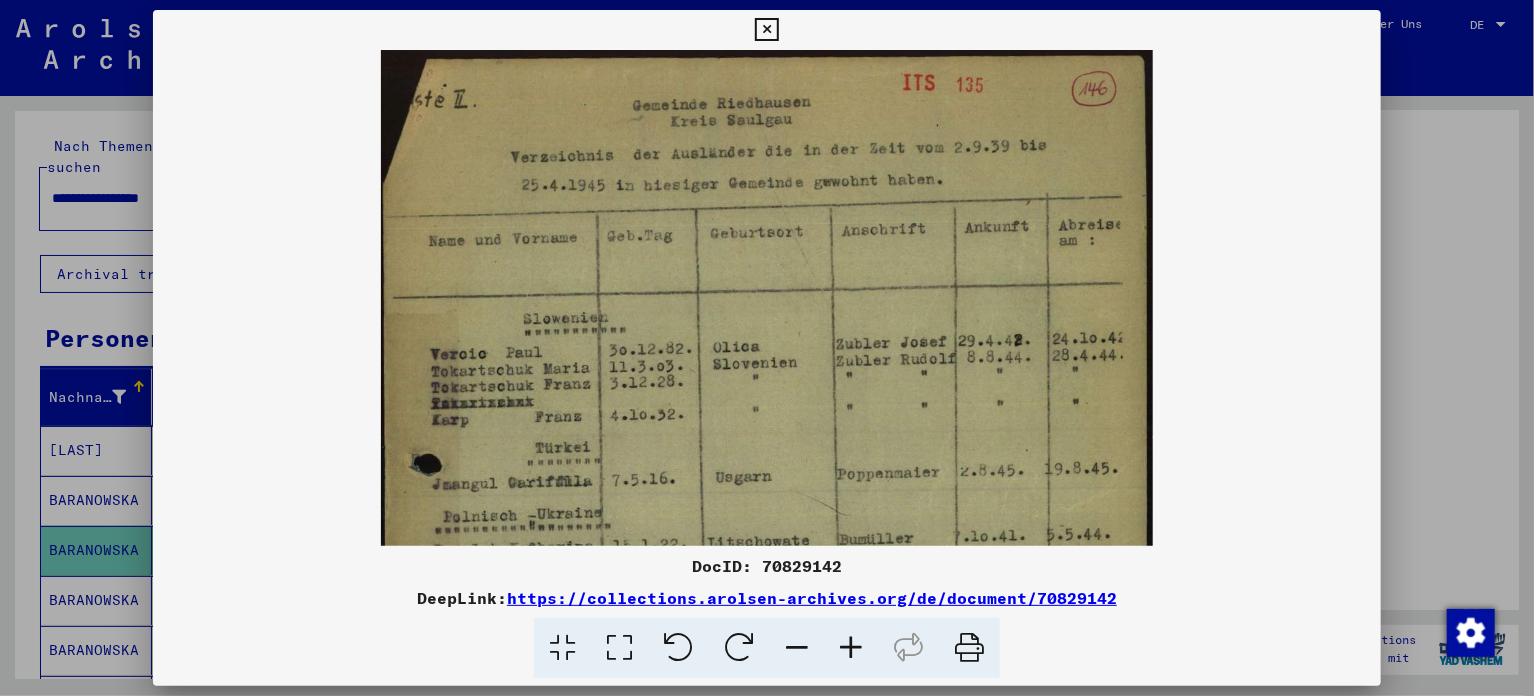 click at bounding box center [851, 648] 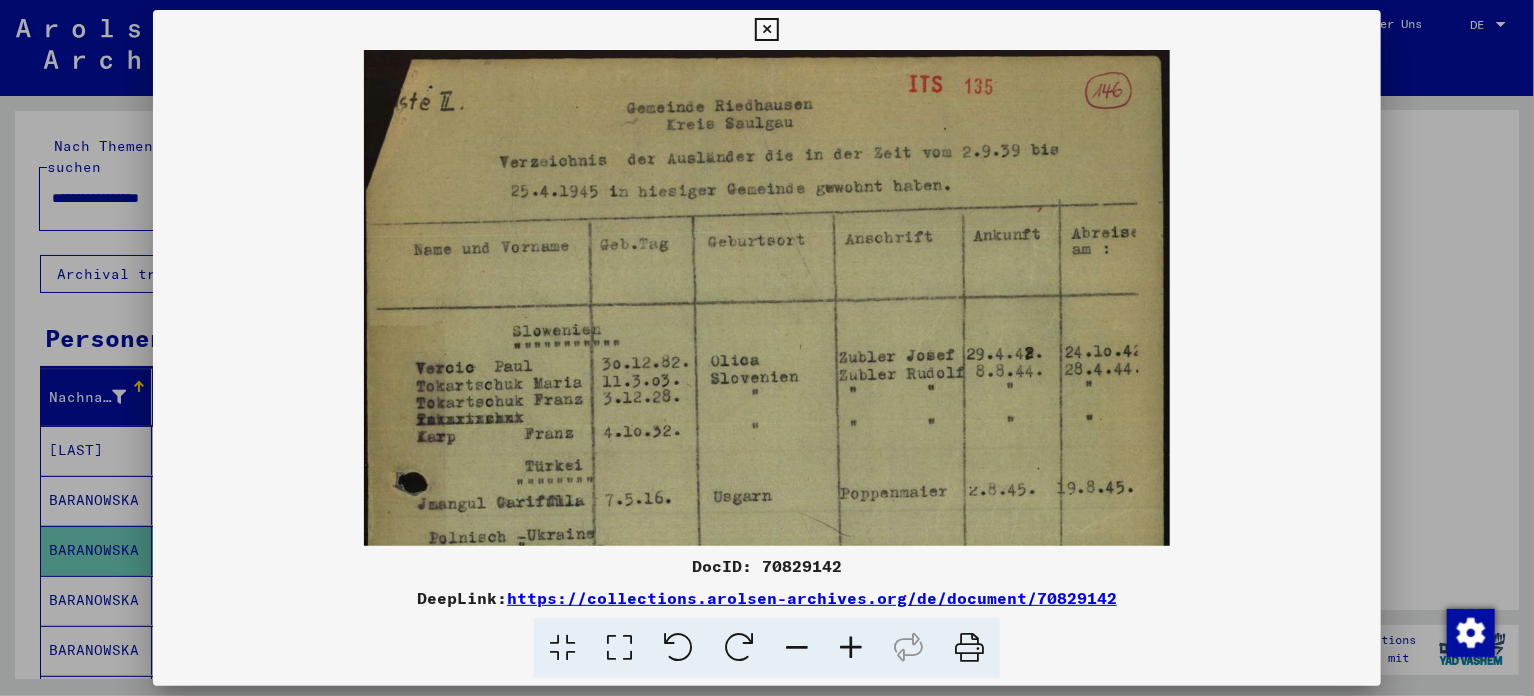 click at bounding box center [851, 648] 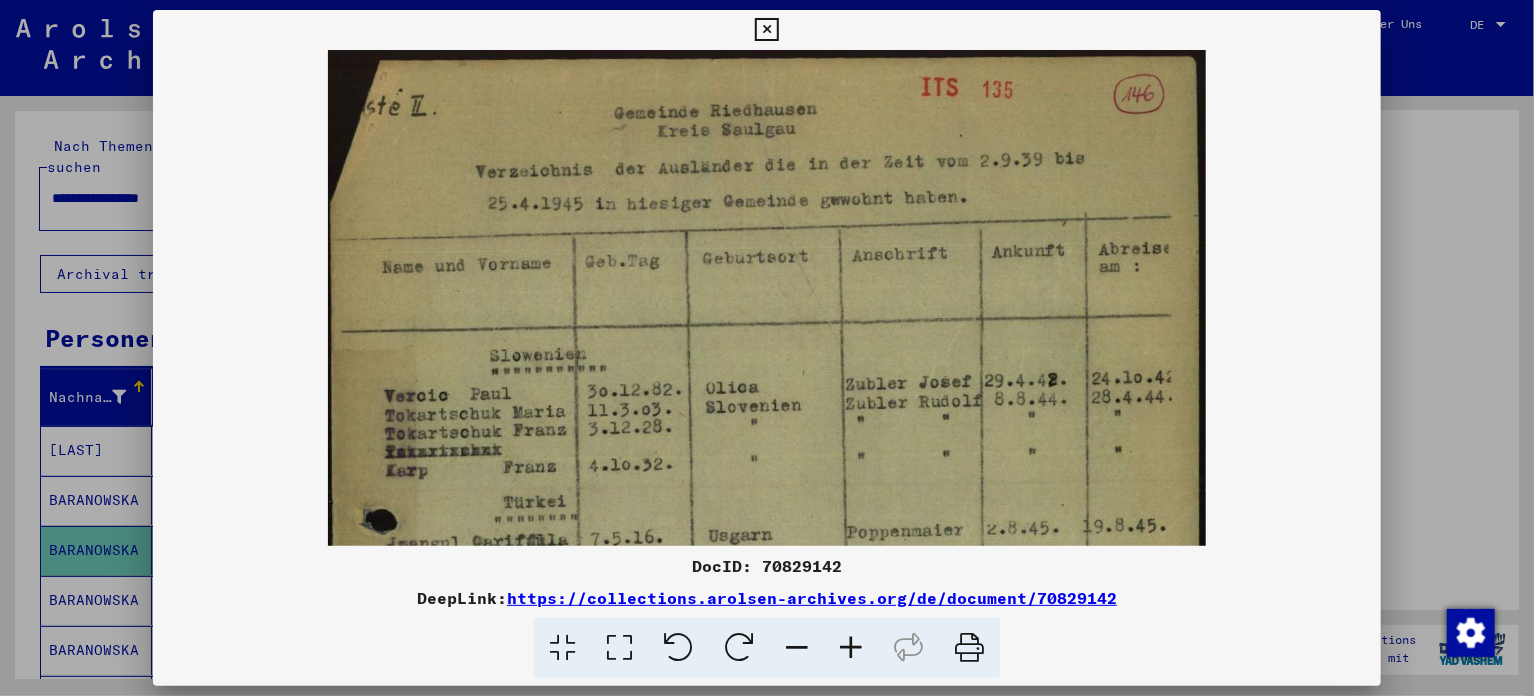 click at bounding box center [851, 648] 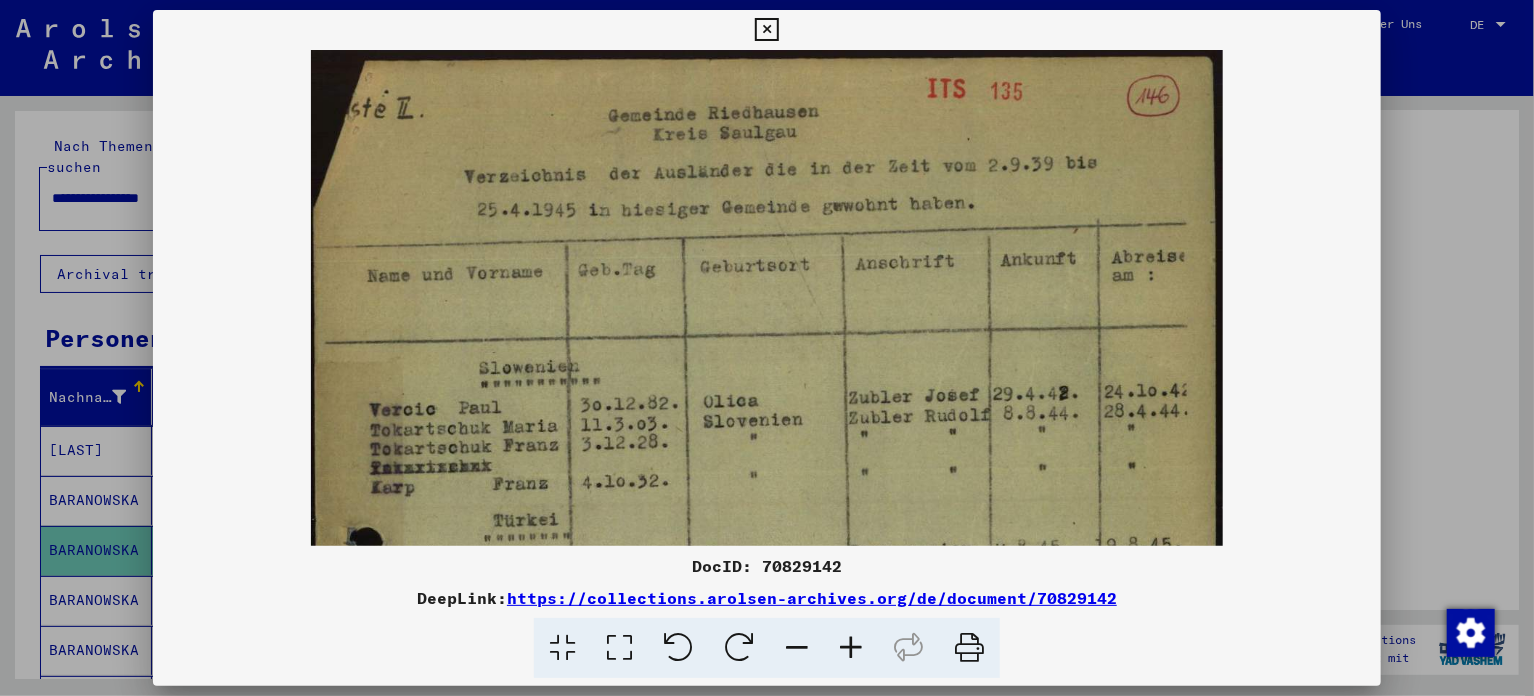 click at bounding box center [851, 648] 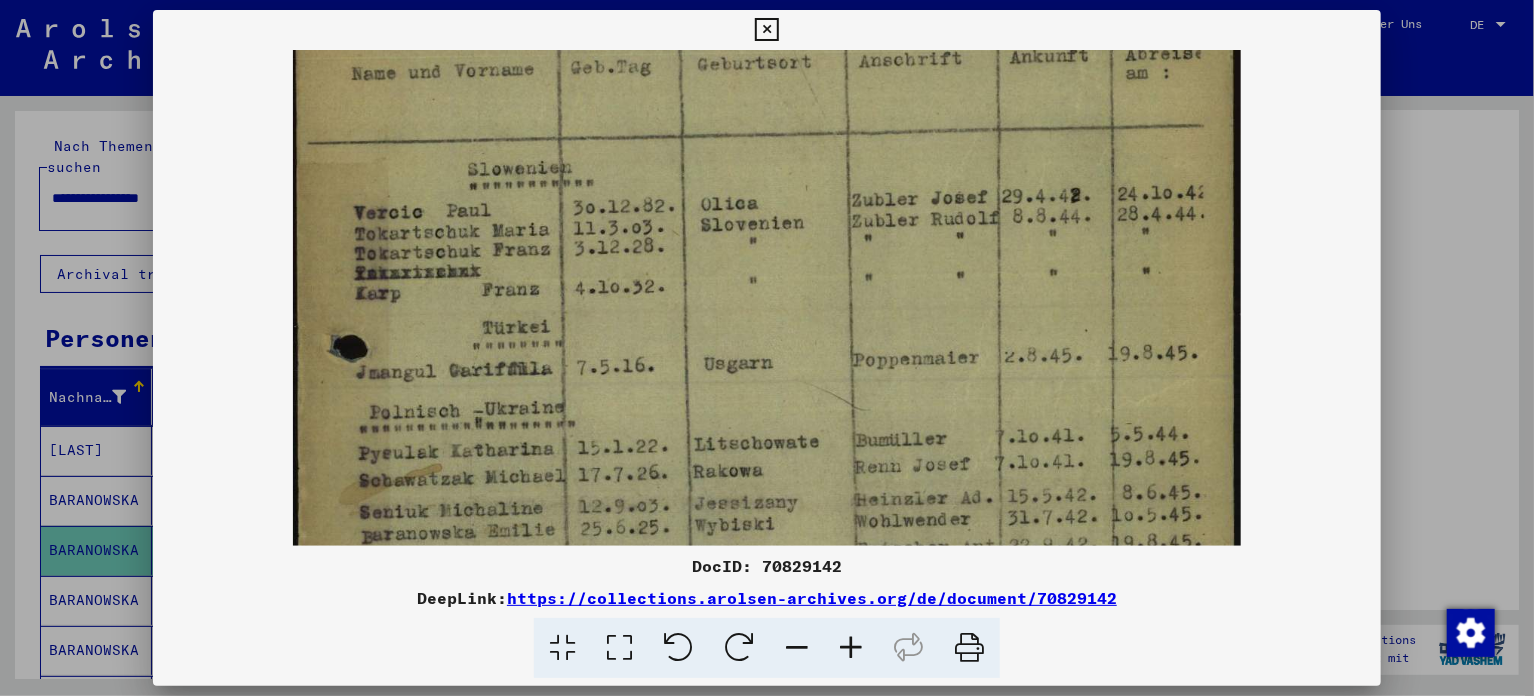 scroll, scrollTop: 212, scrollLeft: 0, axis: vertical 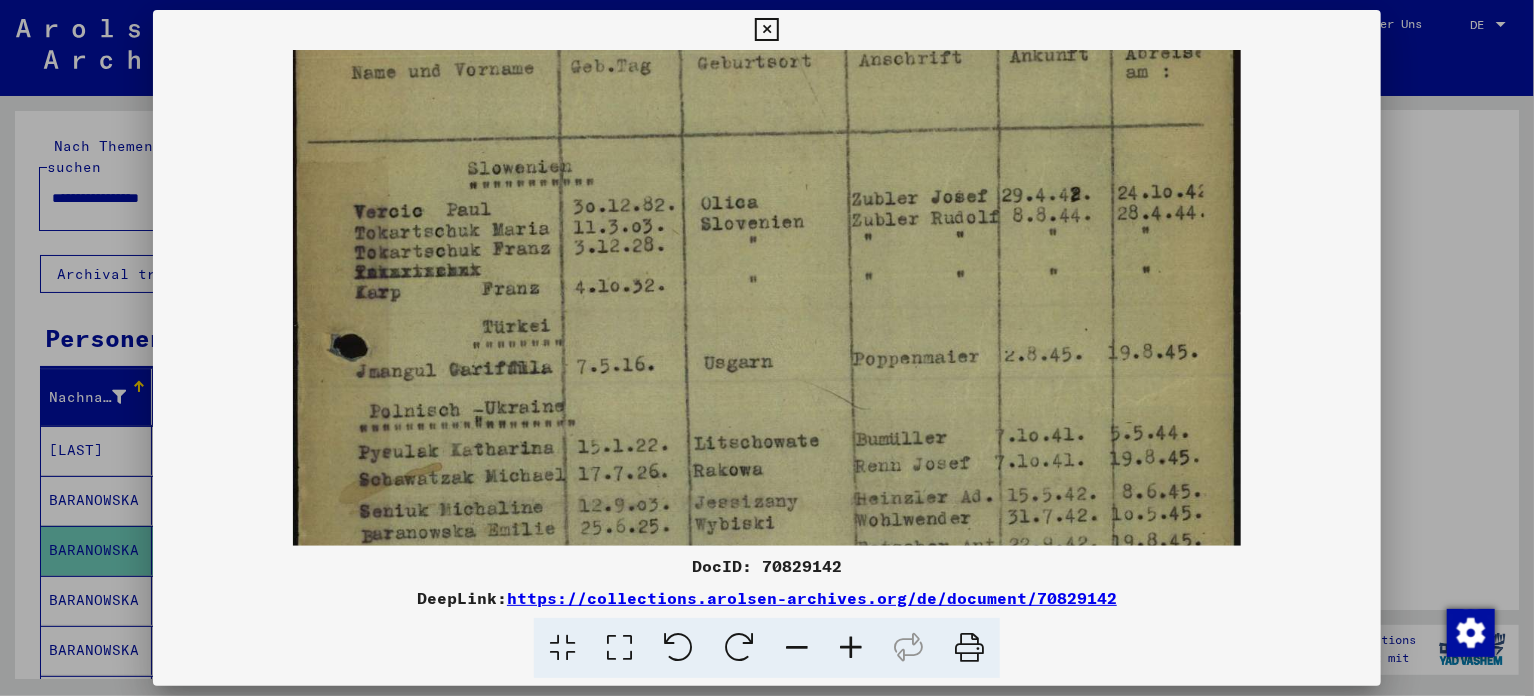 drag, startPoint x: 867, startPoint y: 453, endPoint x: 875, endPoint y: 225, distance: 228.1403 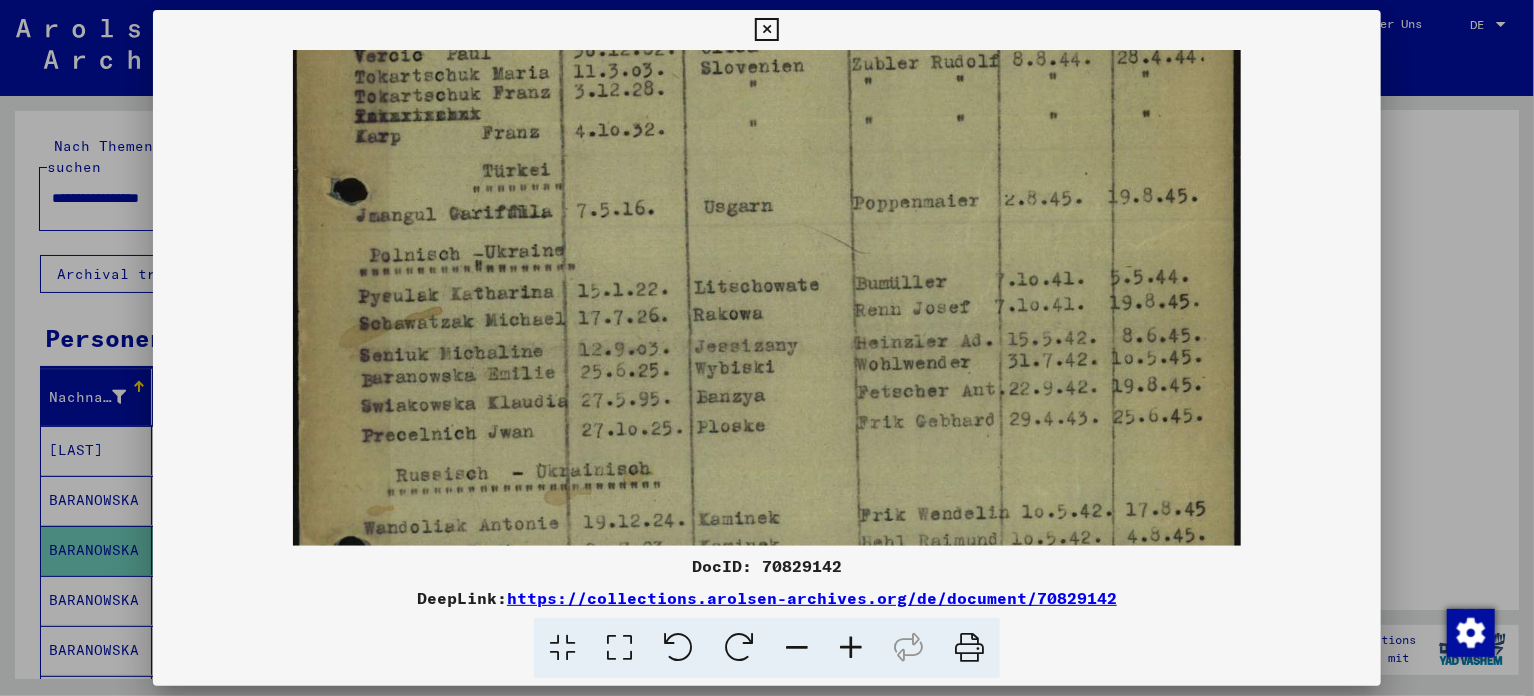 scroll, scrollTop: 374, scrollLeft: 0, axis: vertical 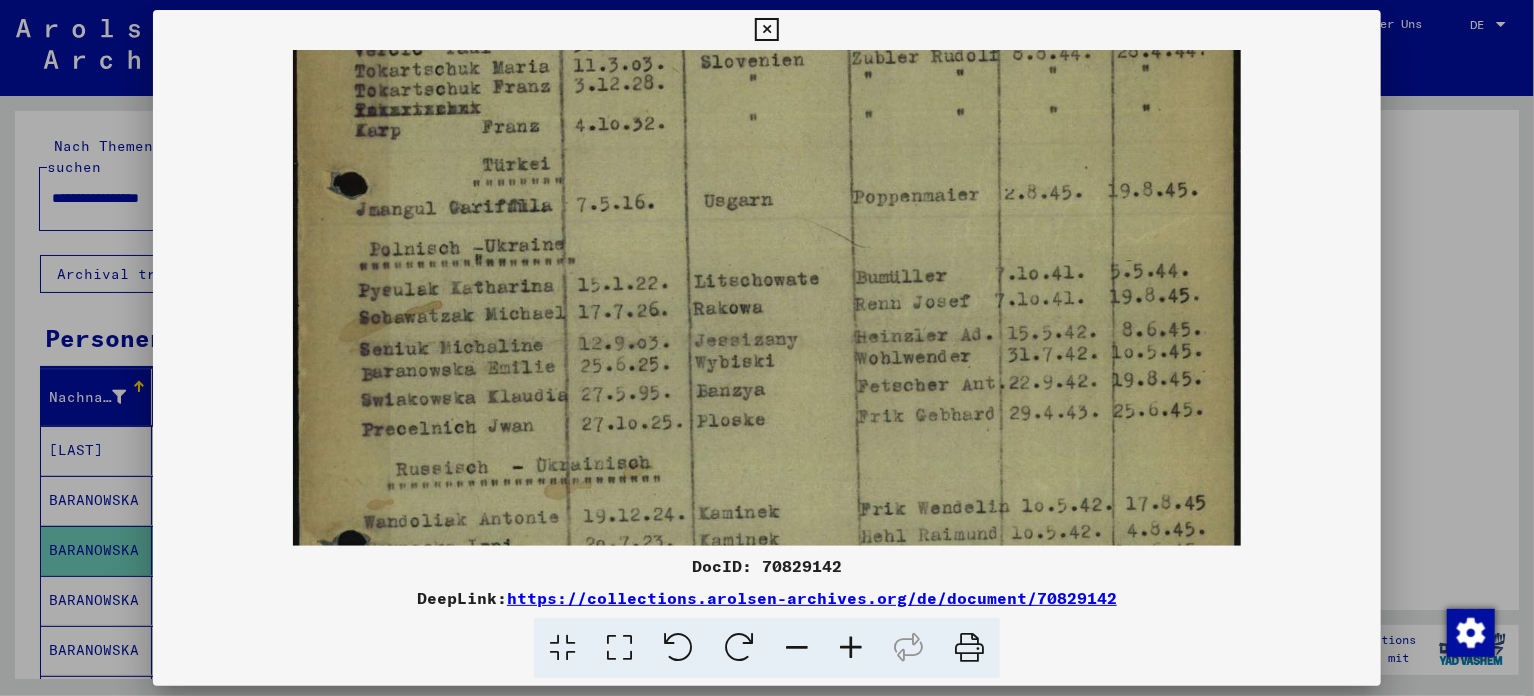 drag, startPoint x: 831, startPoint y: 441, endPoint x: 856, endPoint y: 265, distance: 177.76671 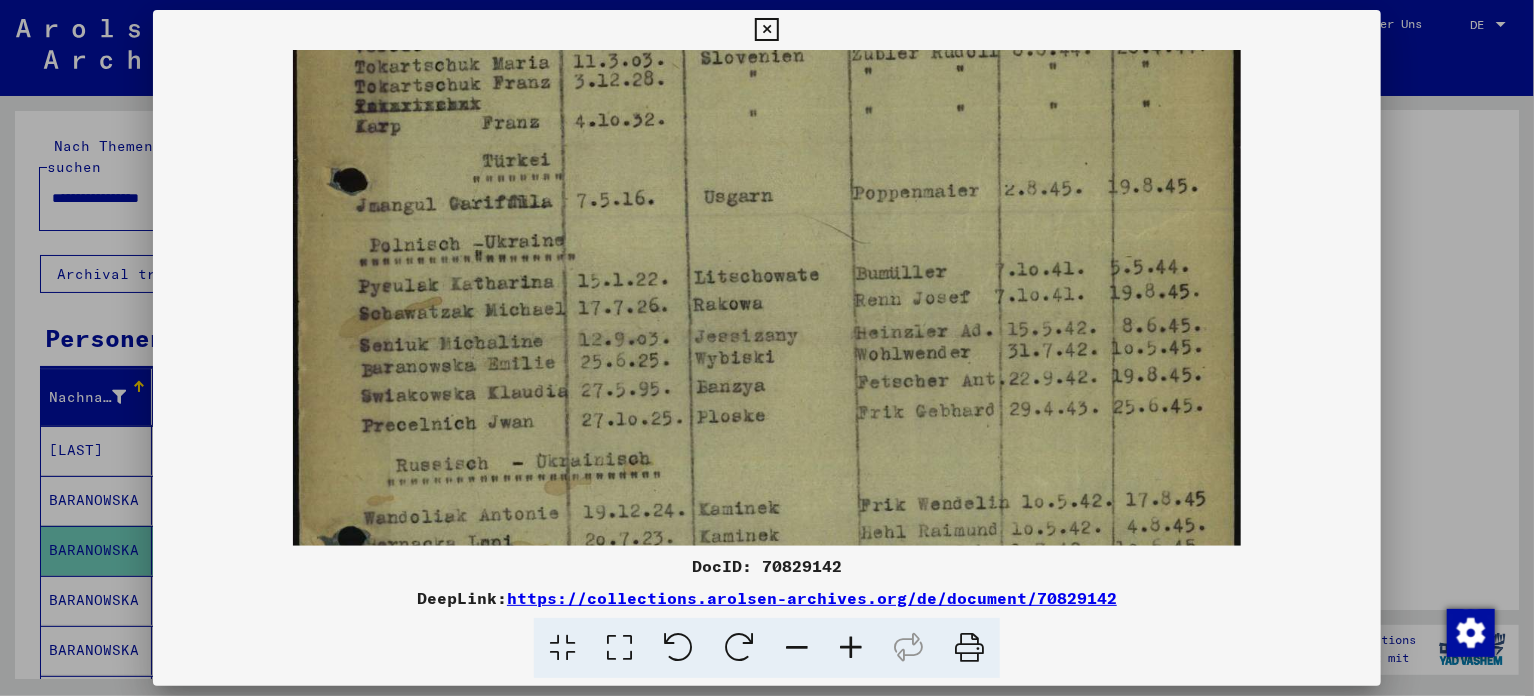 scroll, scrollTop: 380, scrollLeft: 0, axis: vertical 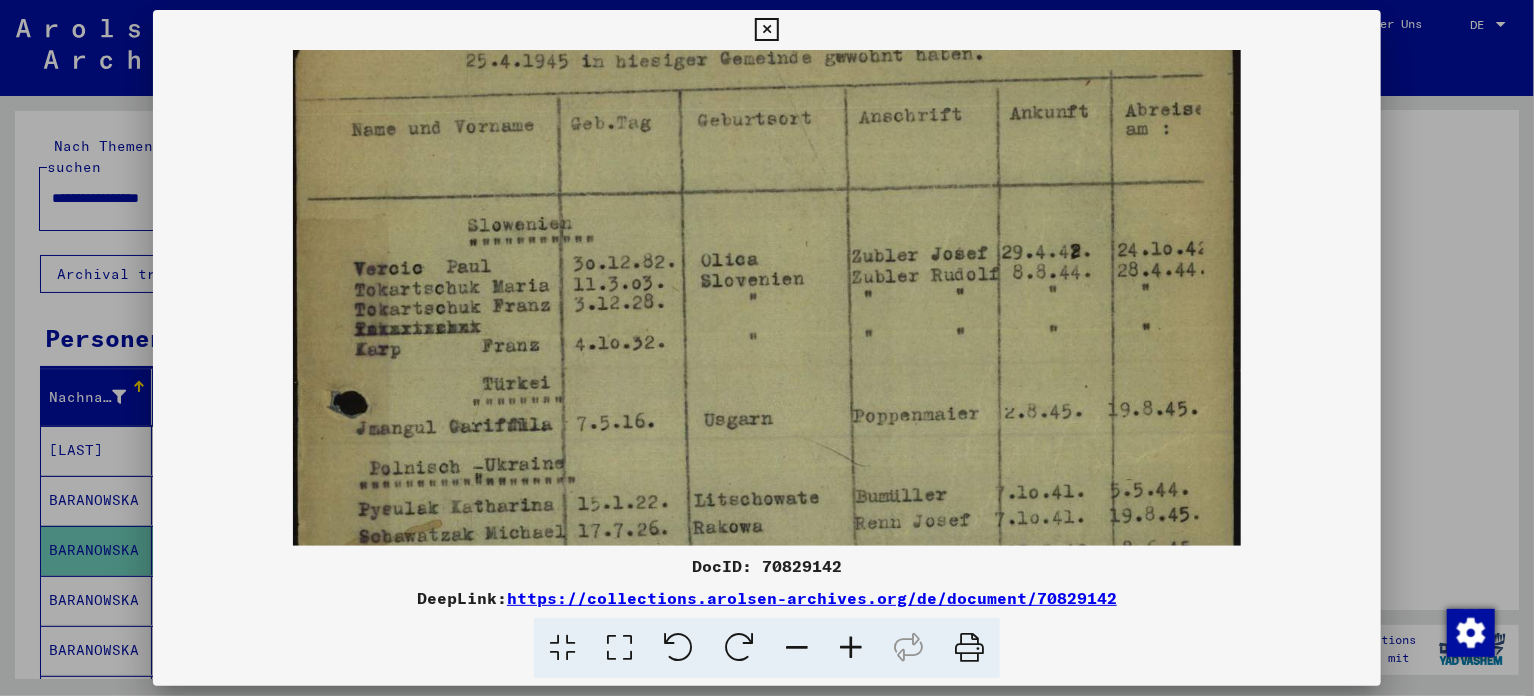 drag, startPoint x: 861, startPoint y: 423, endPoint x: 829, endPoint y: 630, distance: 209.45883 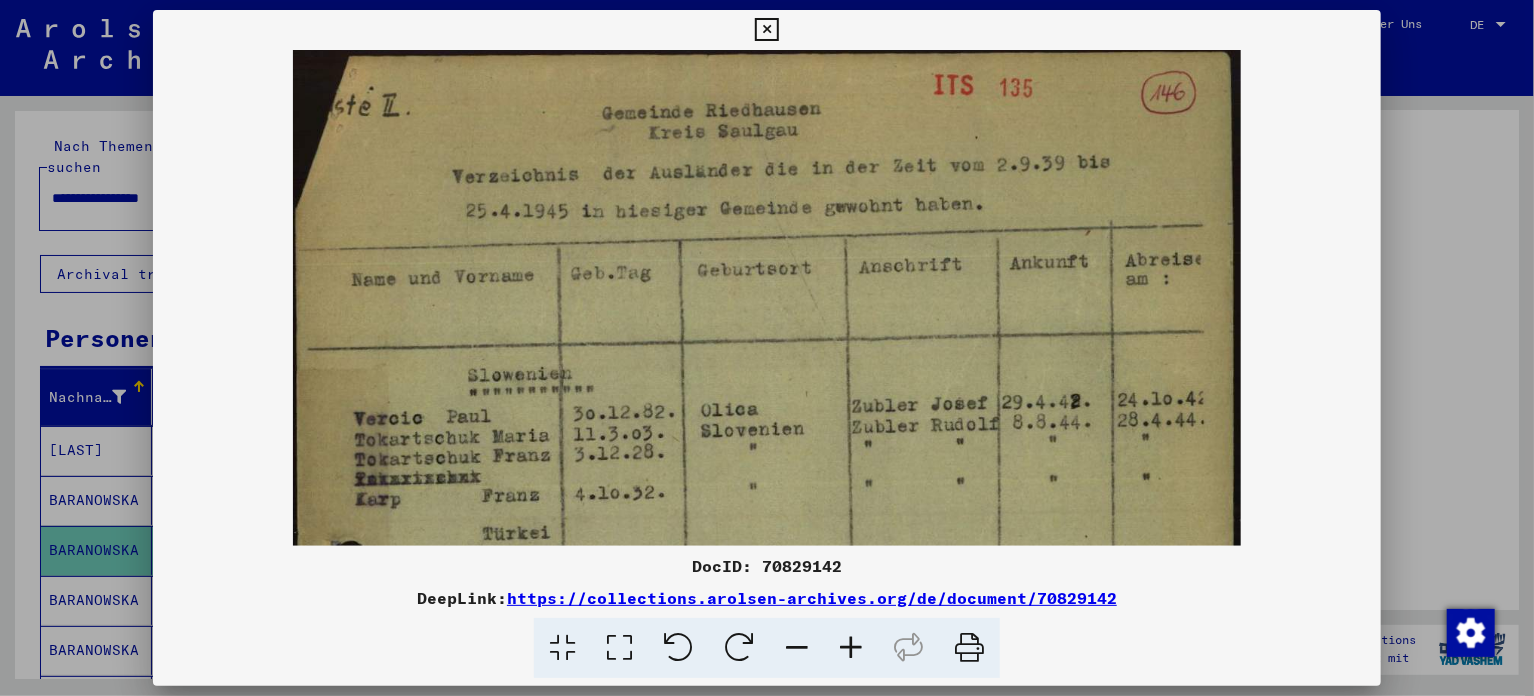 scroll, scrollTop: 0, scrollLeft: 0, axis: both 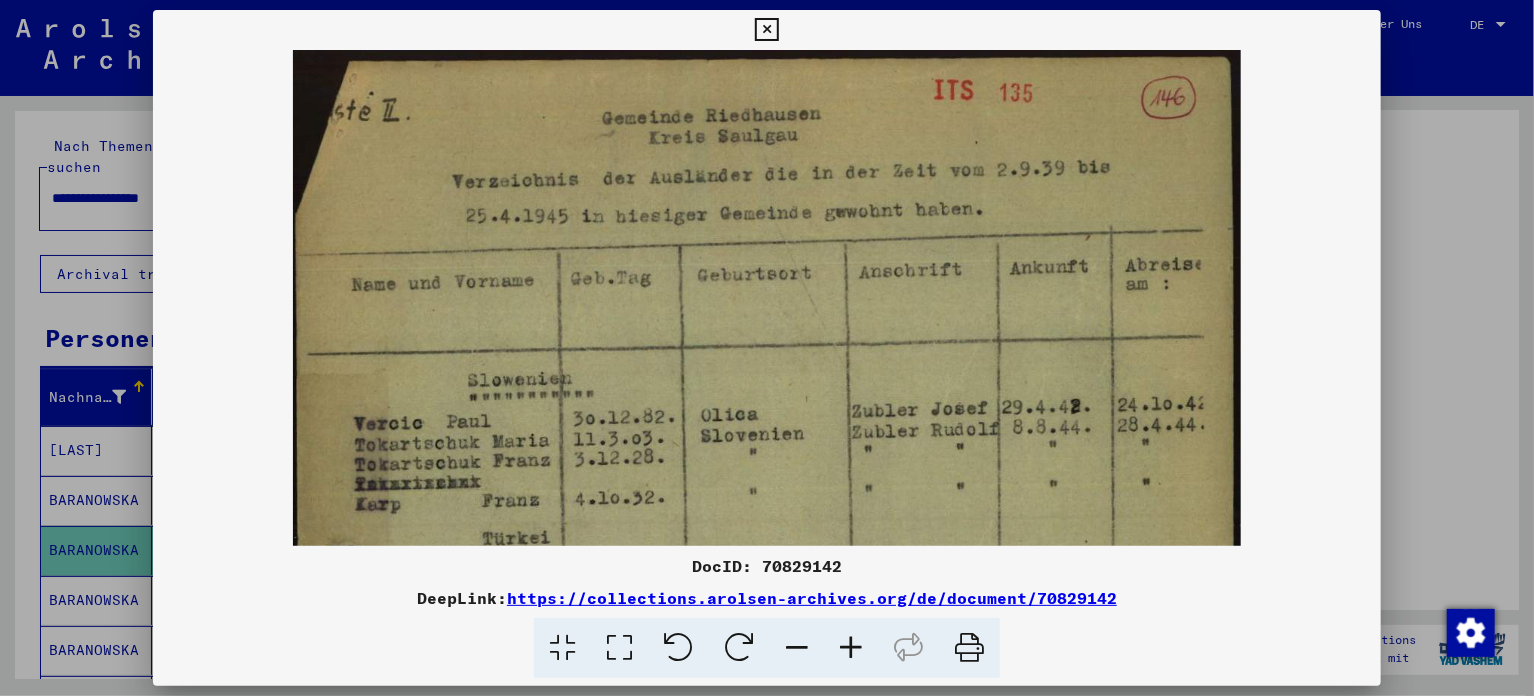drag, startPoint x: 883, startPoint y: 325, endPoint x: 888, endPoint y: 554, distance: 229.05458 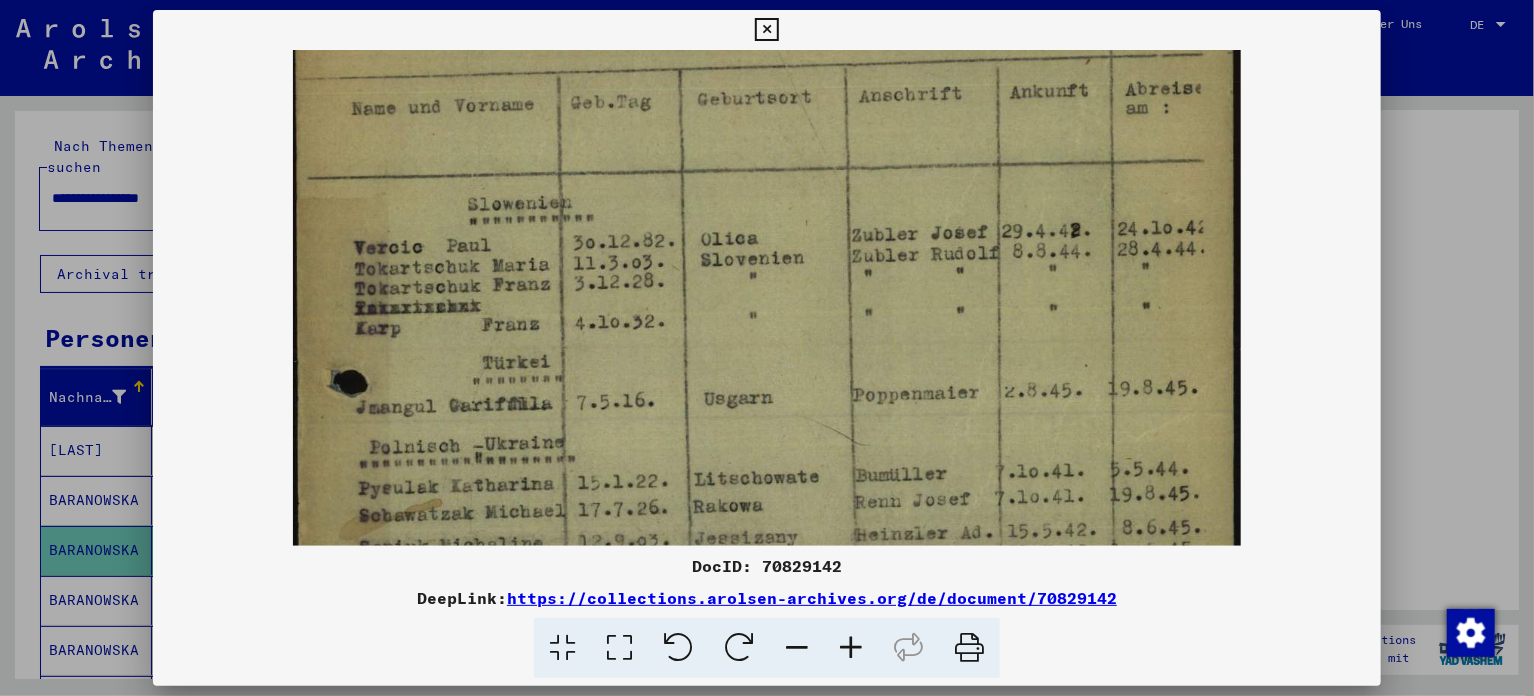 drag, startPoint x: 1012, startPoint y: 474, endPoint x: 1074, endPoint y: 46, distance: 432.46735 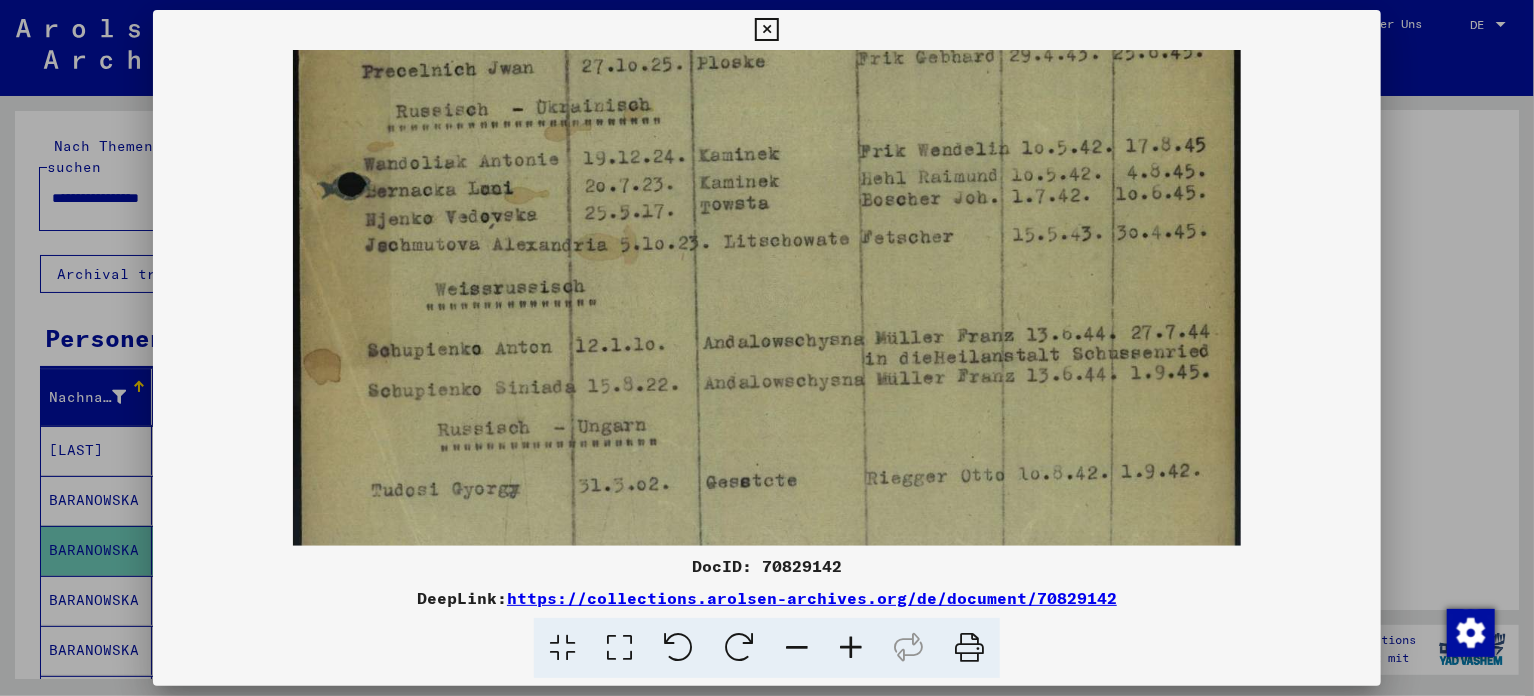 drag, startPoint x: 1057, startPoint y: 358, endPoint x: 1054, endPoint y: 43, distance: 315.01428 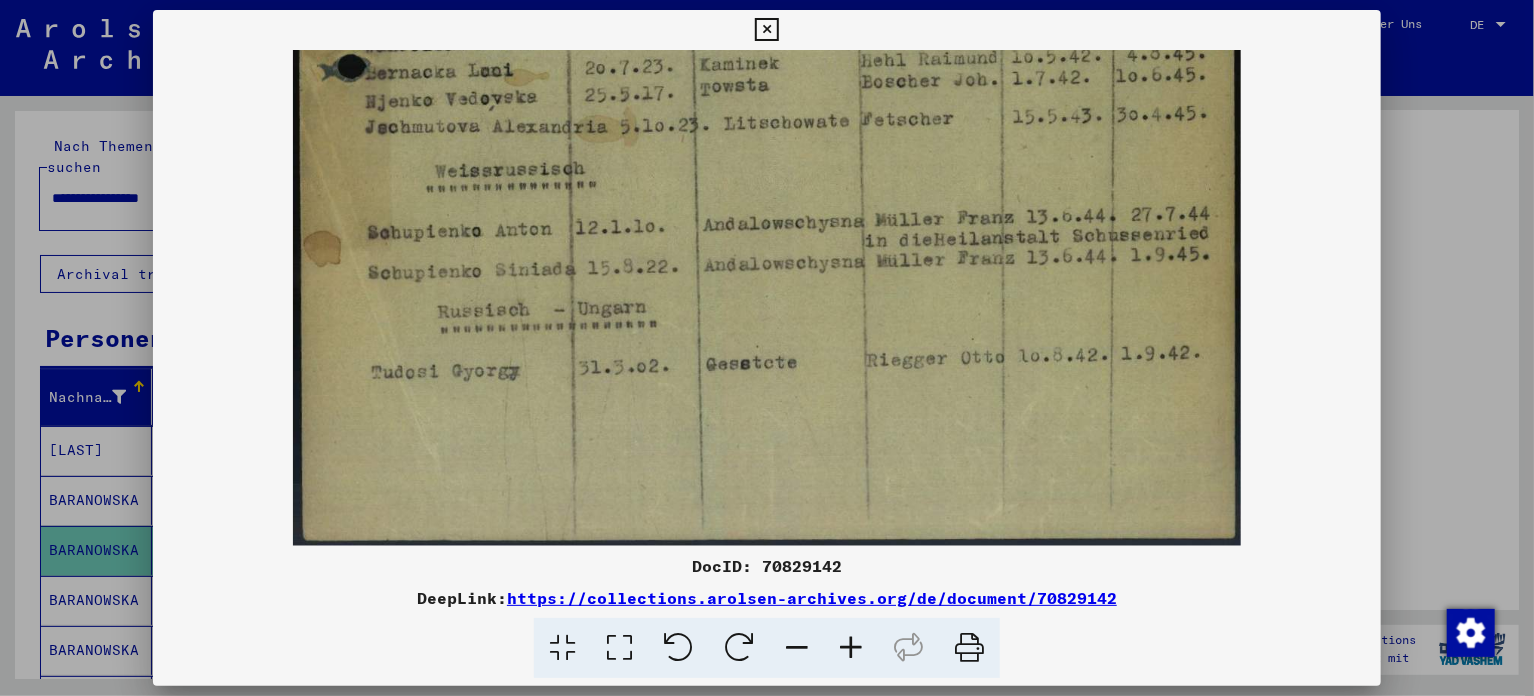 drag, startPoint x: 1006, startPoint y: 266, endPoint x: 1033, endPoint y: 69, distance: 198.84164 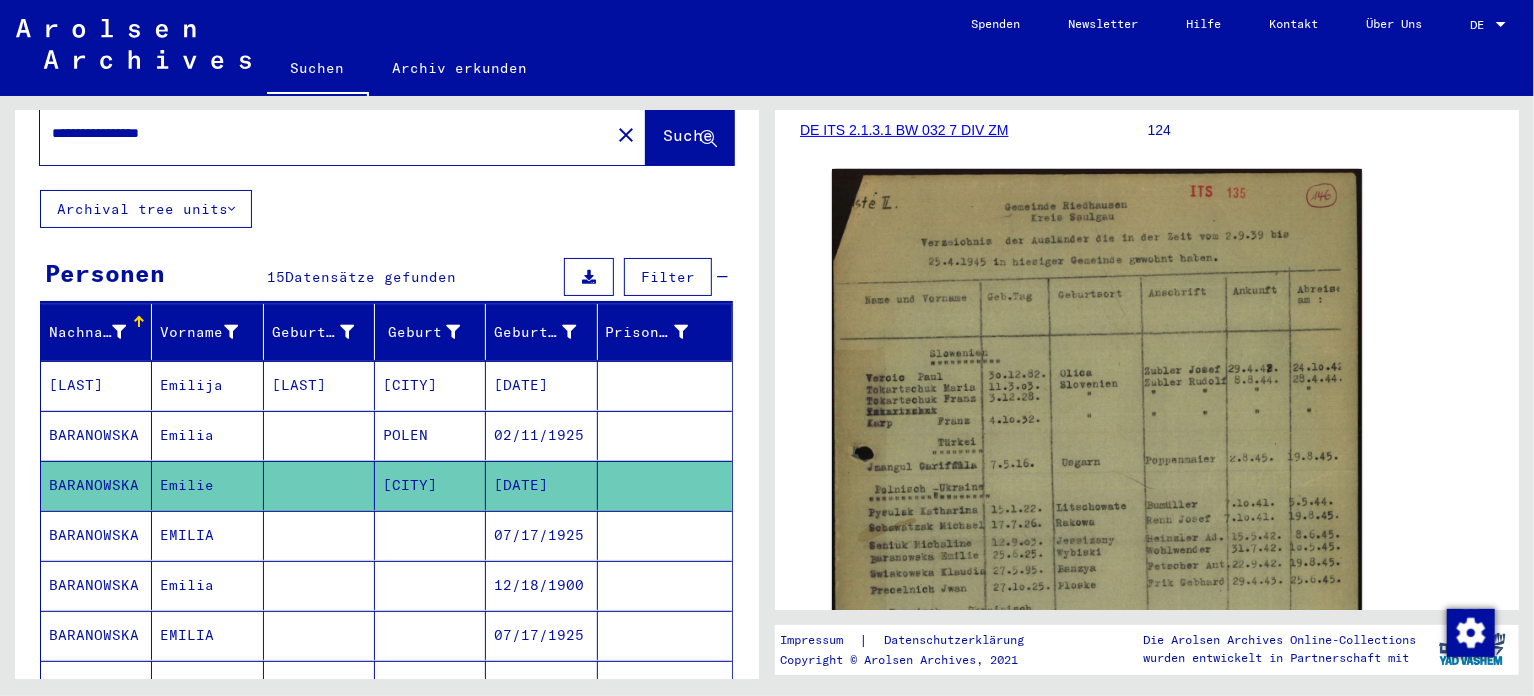 scroll, scrollTop: 100, scrollLeft: 0, axis: vertical 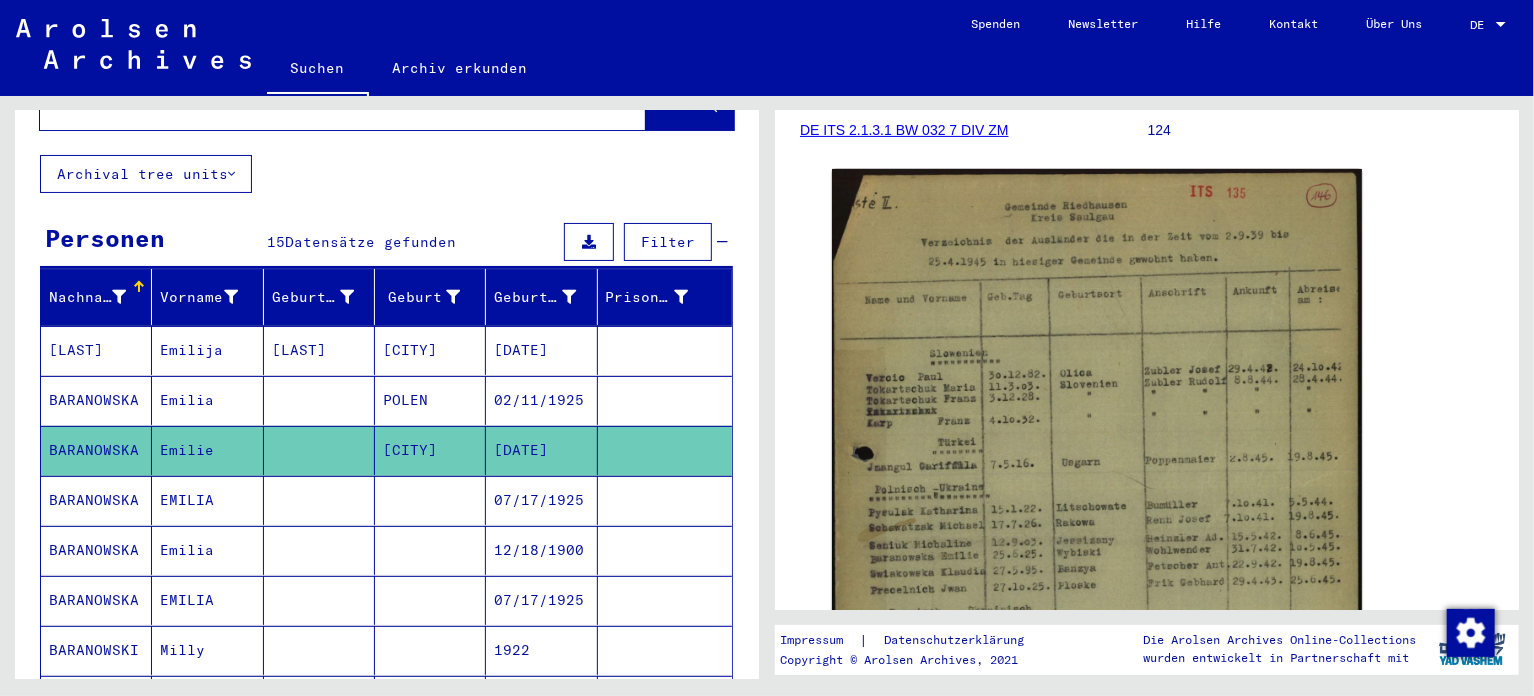 click on "EMILIA" at bounding box center [207, 550] 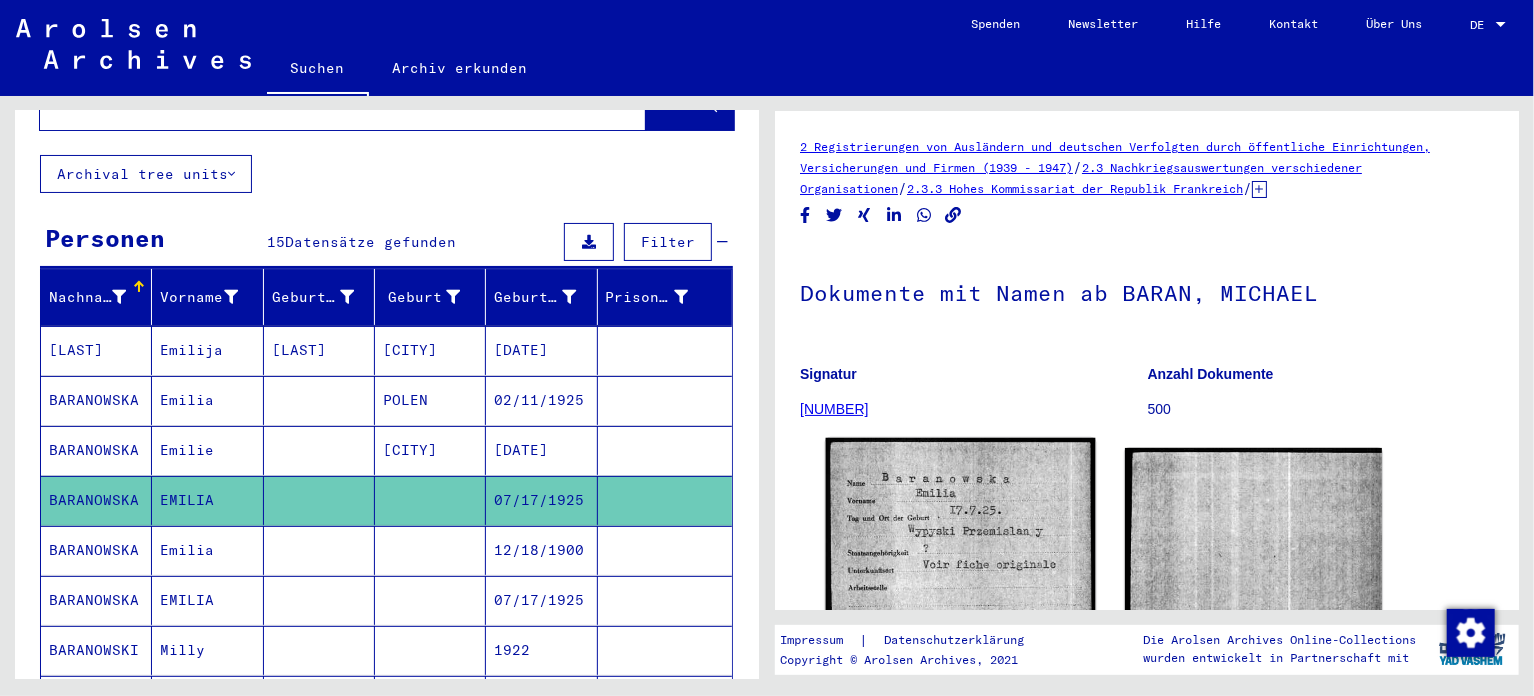 click 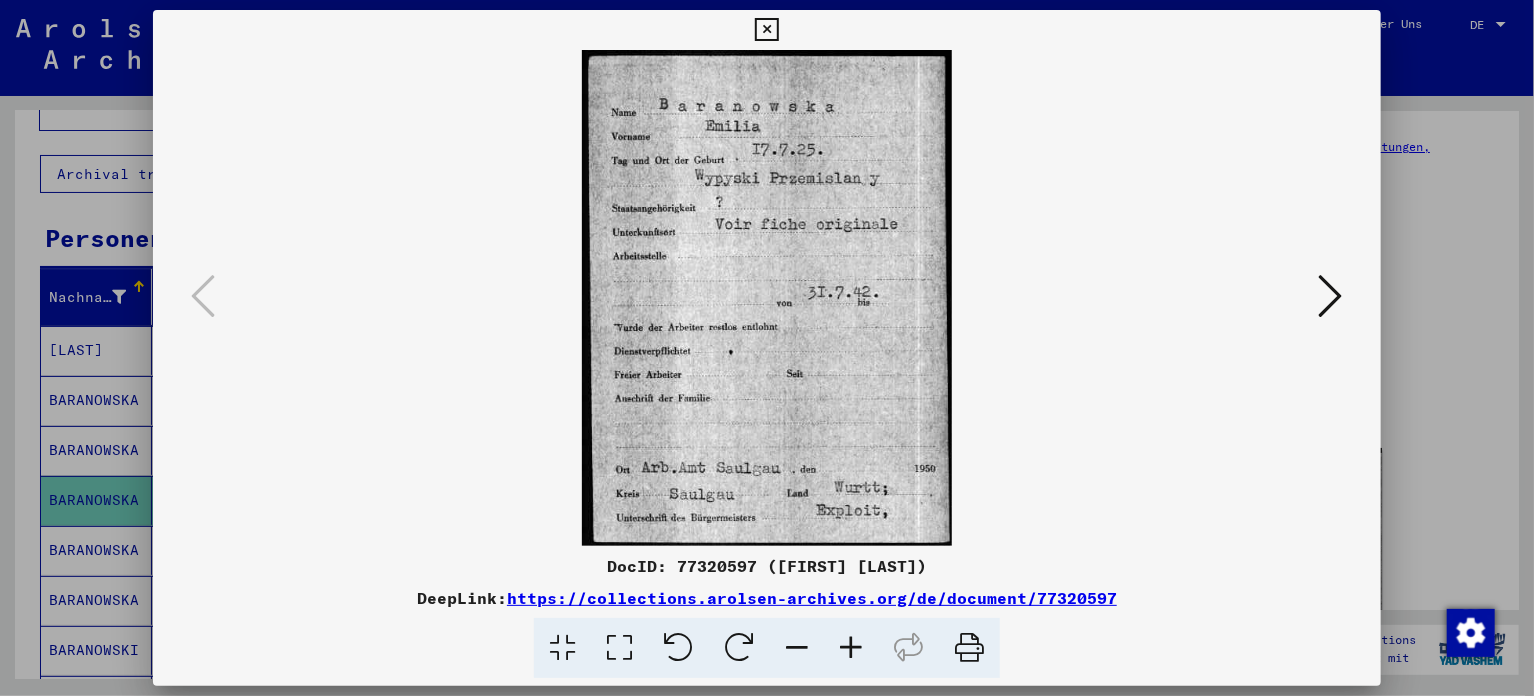 click at bounding box center [1331, 296] 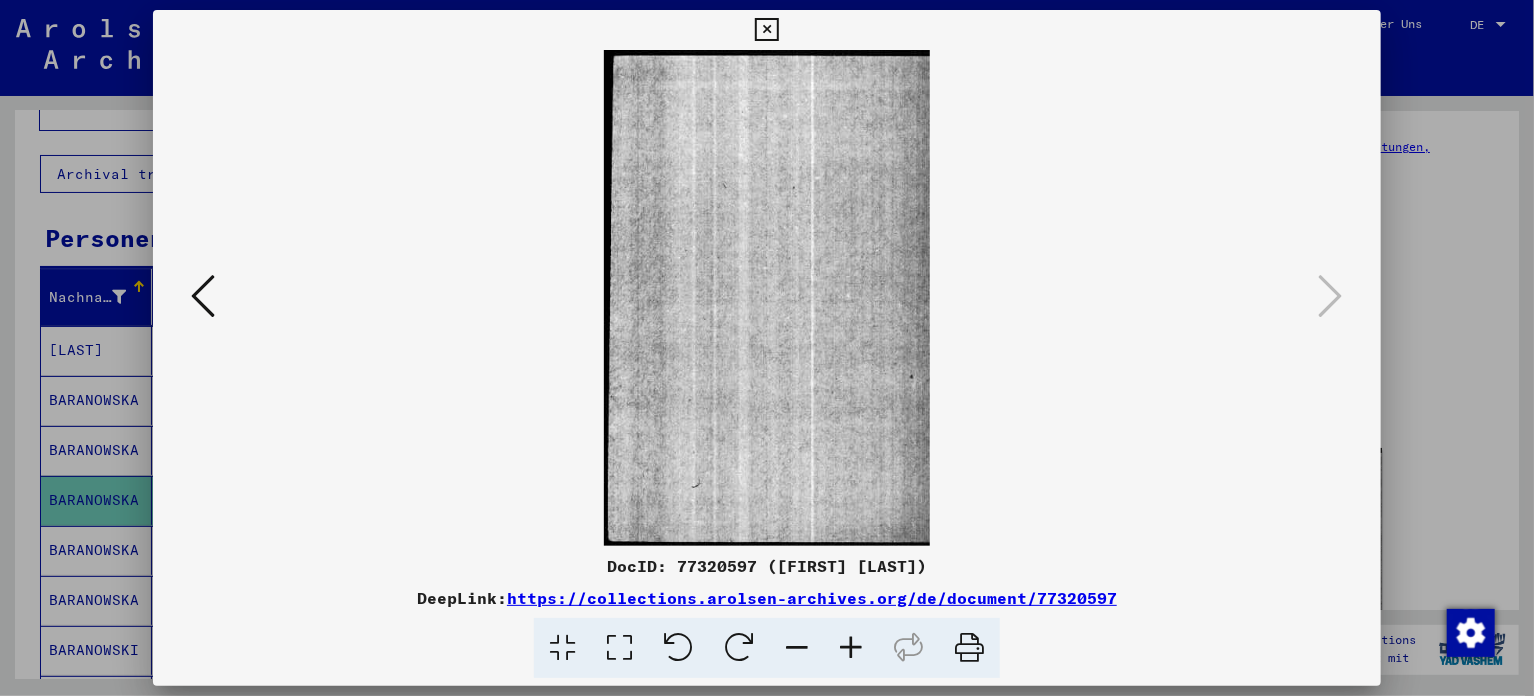 click at bounding box center [766, 30] 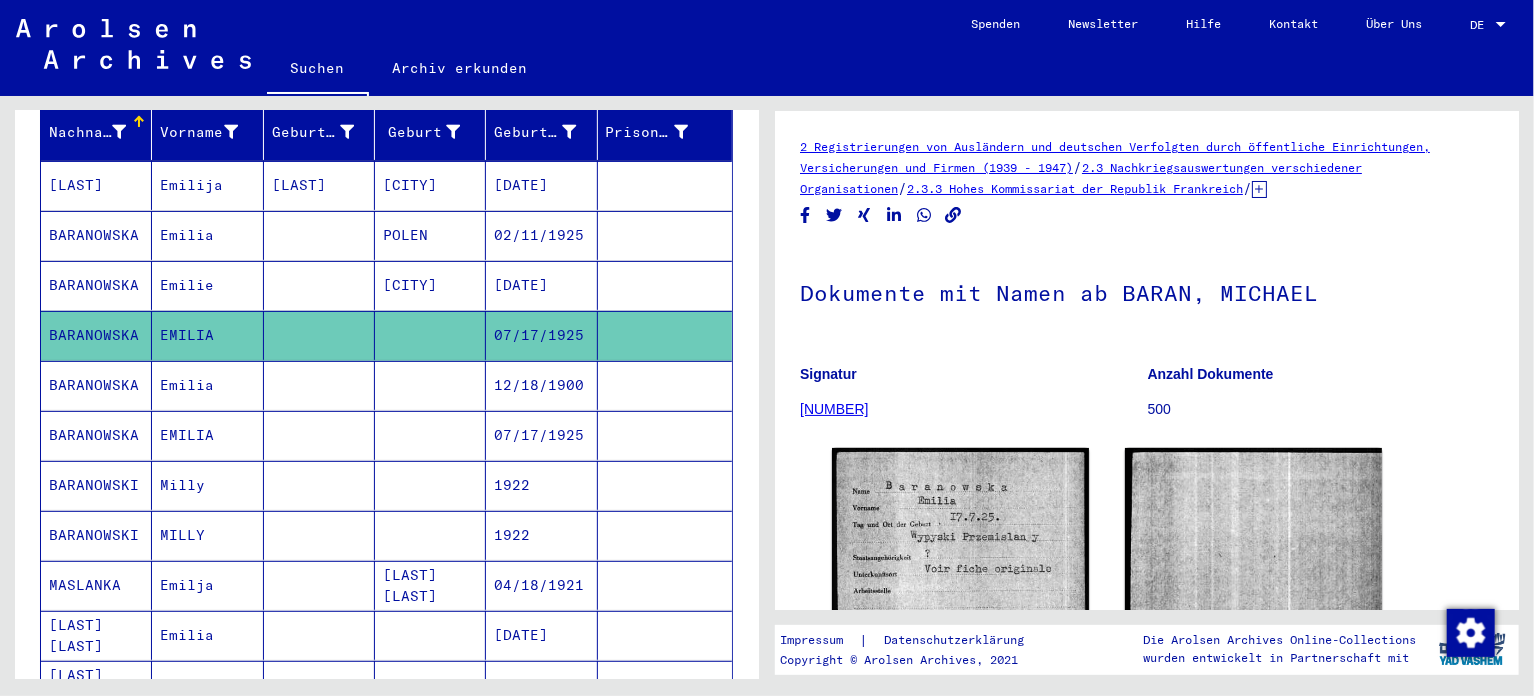 scroll, scrollTop: 300, scrollLeft: 0, axis: vertical 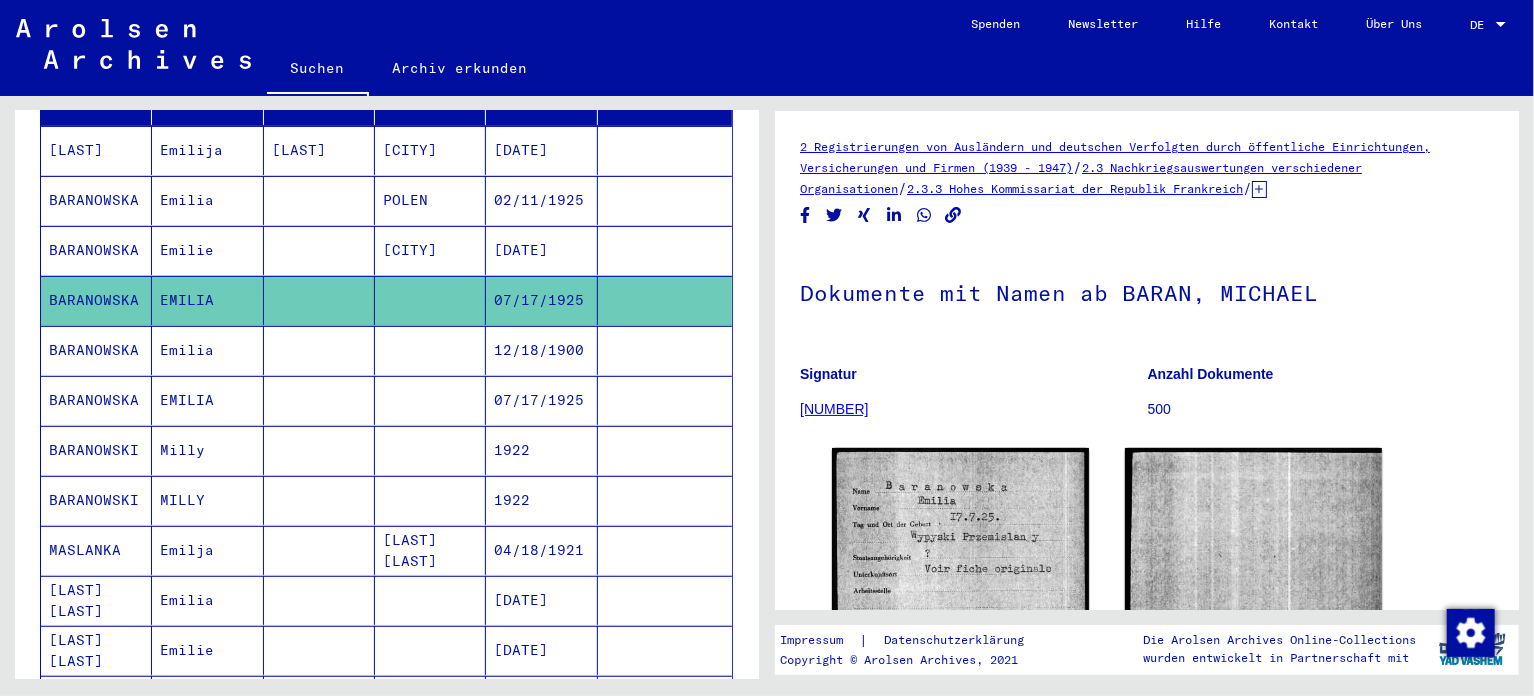 click on "EMILIA" at bounding box center (207, 450) 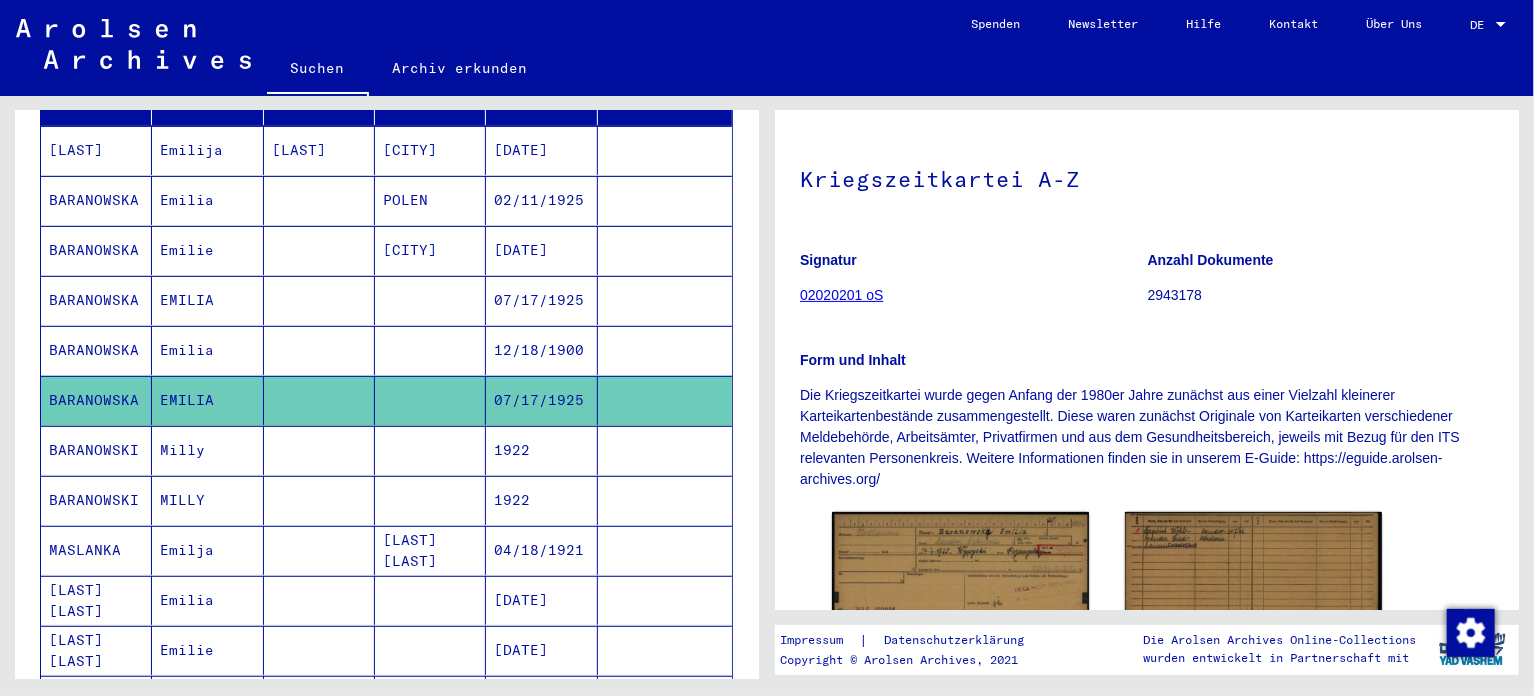 scroll, scrollTop: 300, scrollLeft: 0, axis: vertical 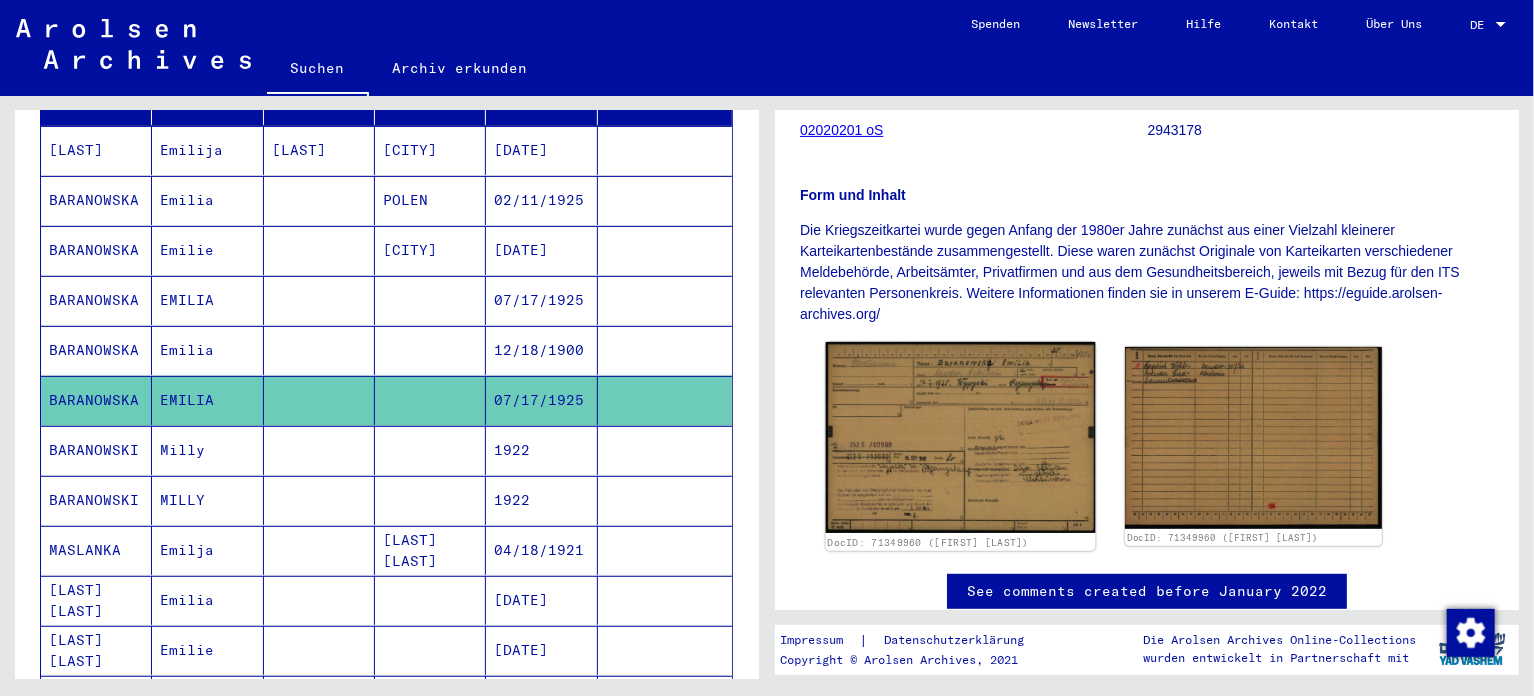 click 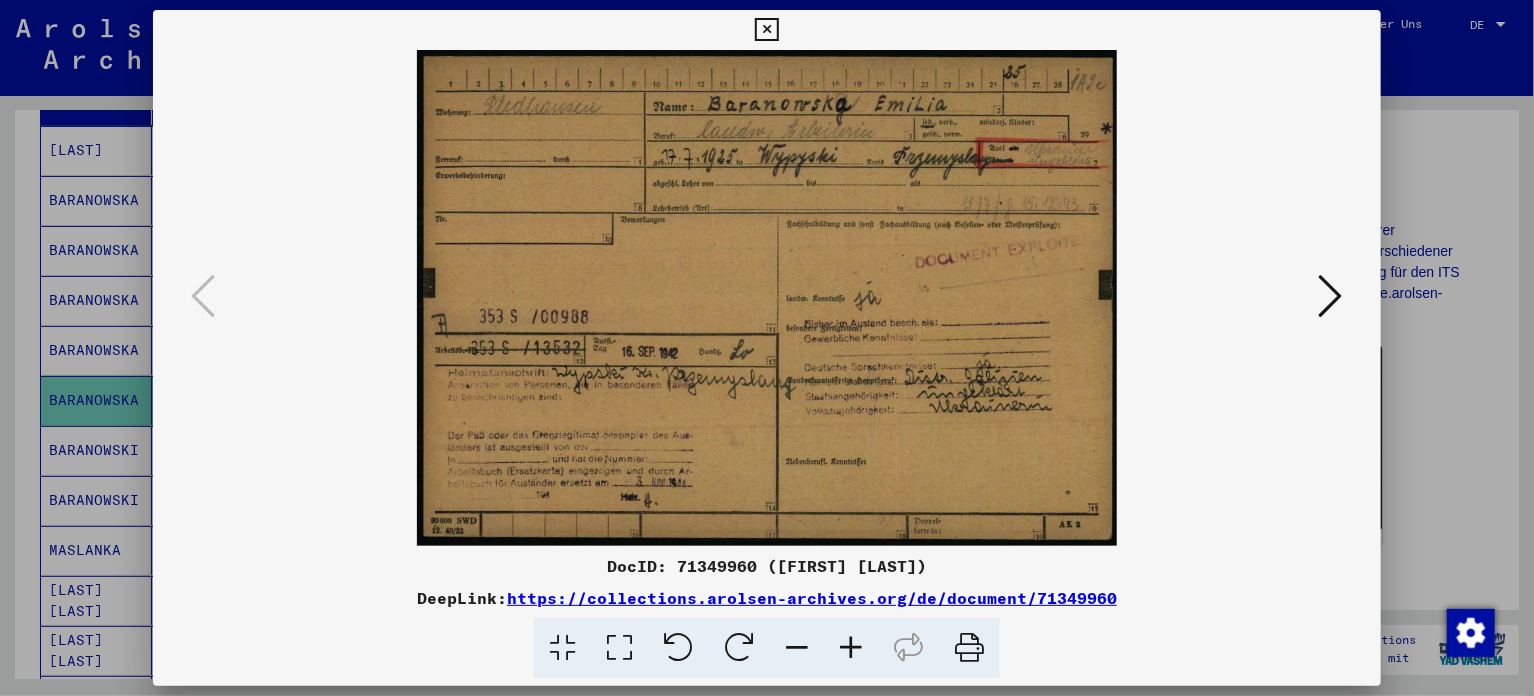 click at bounding box center [851, 648] 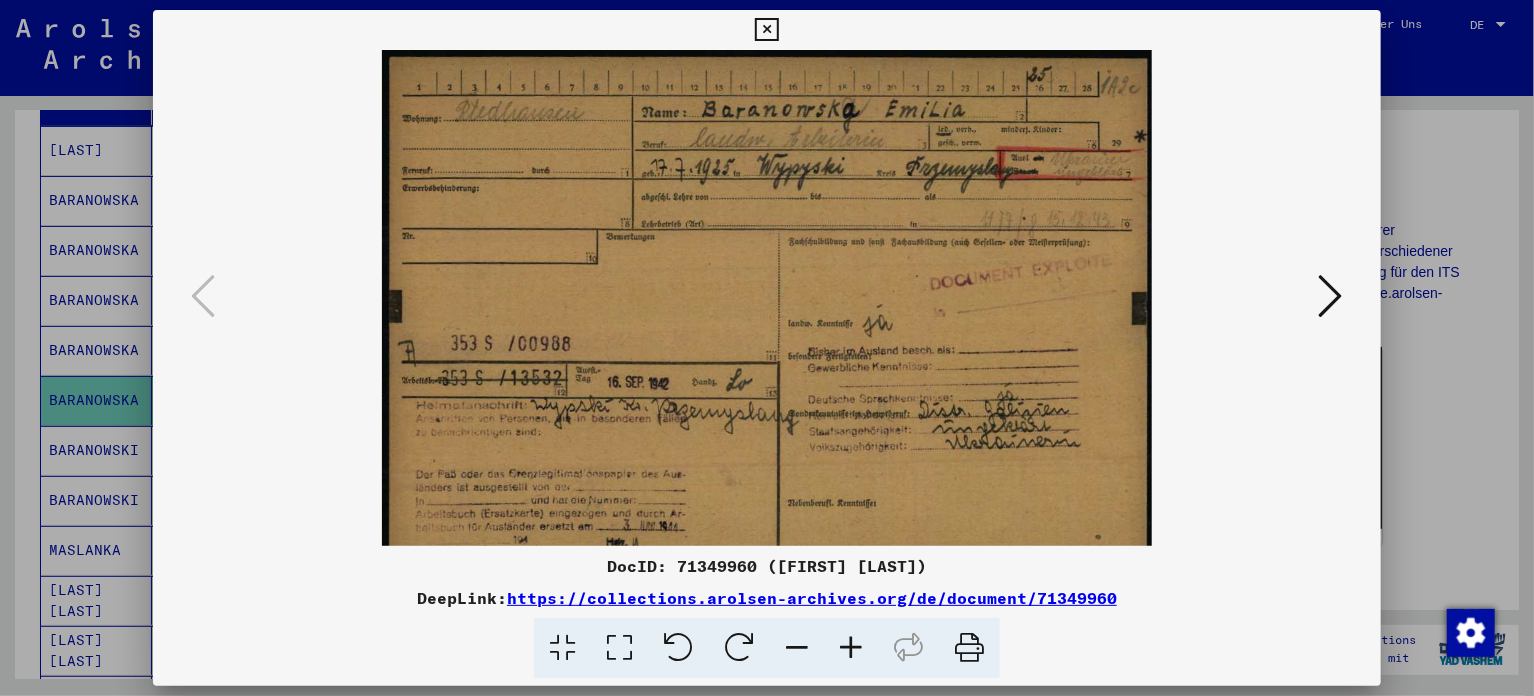 click at bounding box center [851, 648] 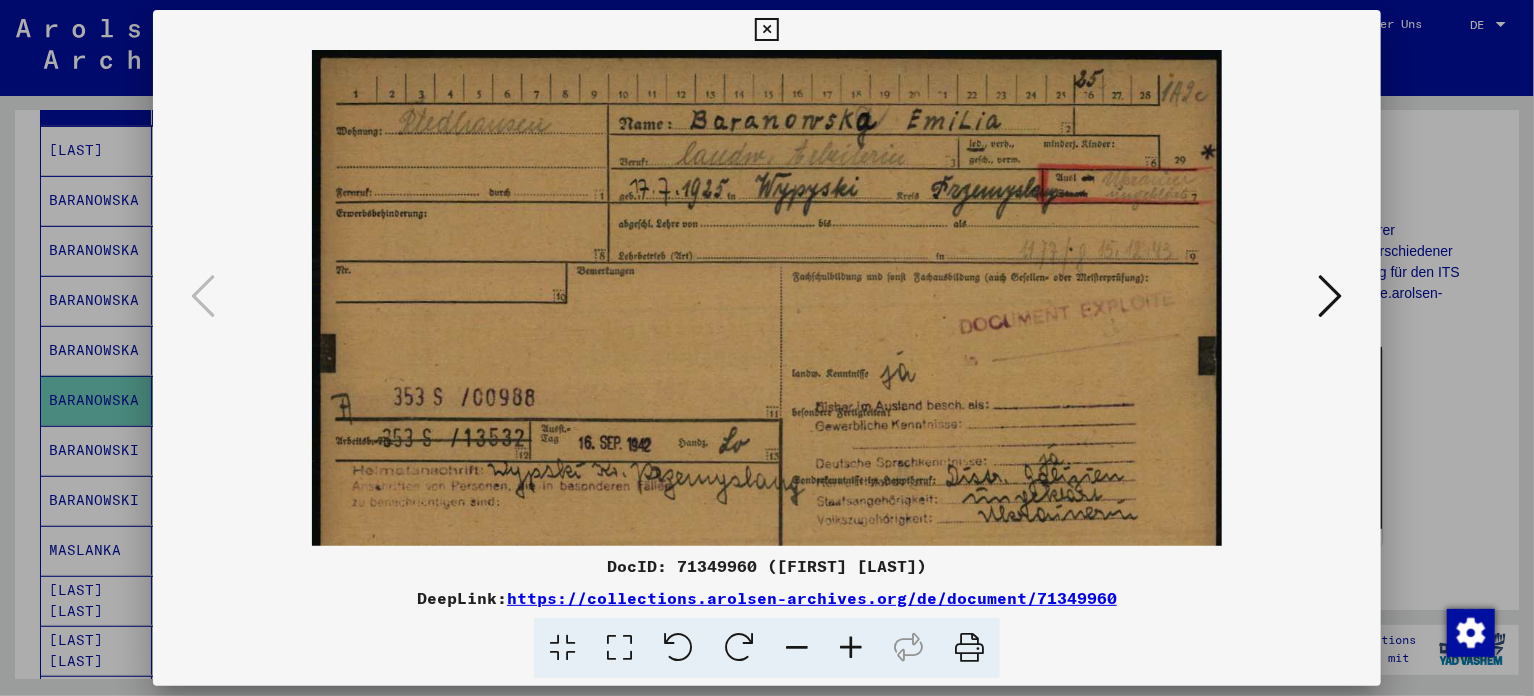 click at bounding box center (851, 648) 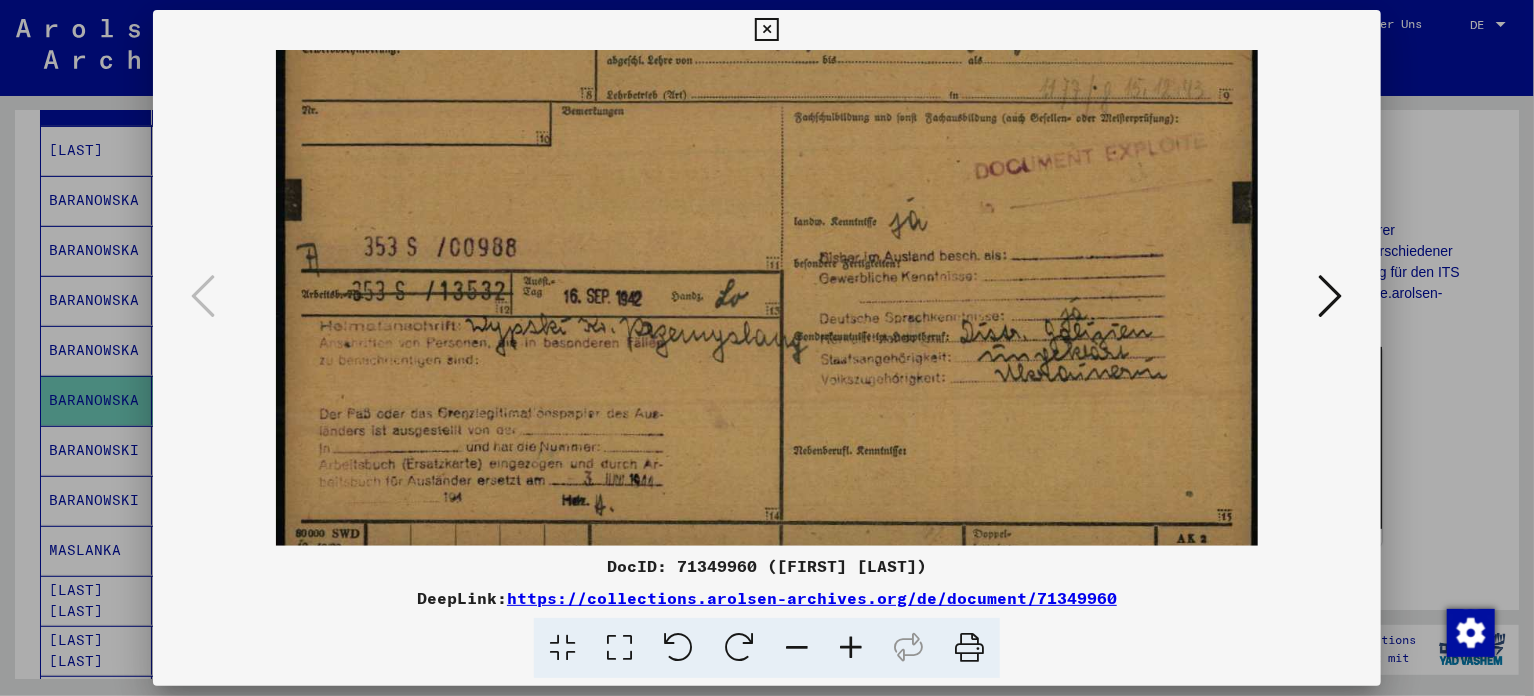 scroll, scrollTop: 180, scrollLeft: 0, axis: vertical 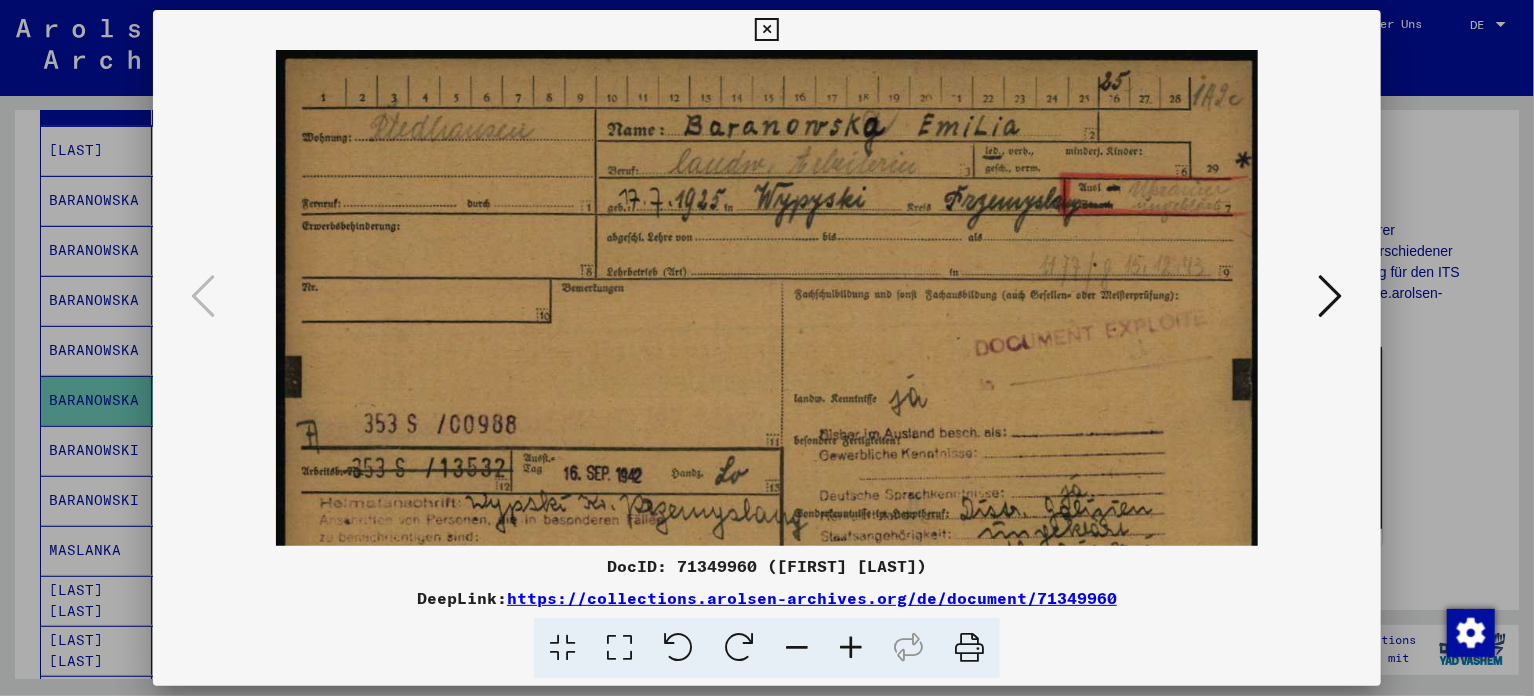drag, startPoint x: 972, startPoint y: 456, endPoint x: 1019, endPoint y: 541, distance: 97.128784 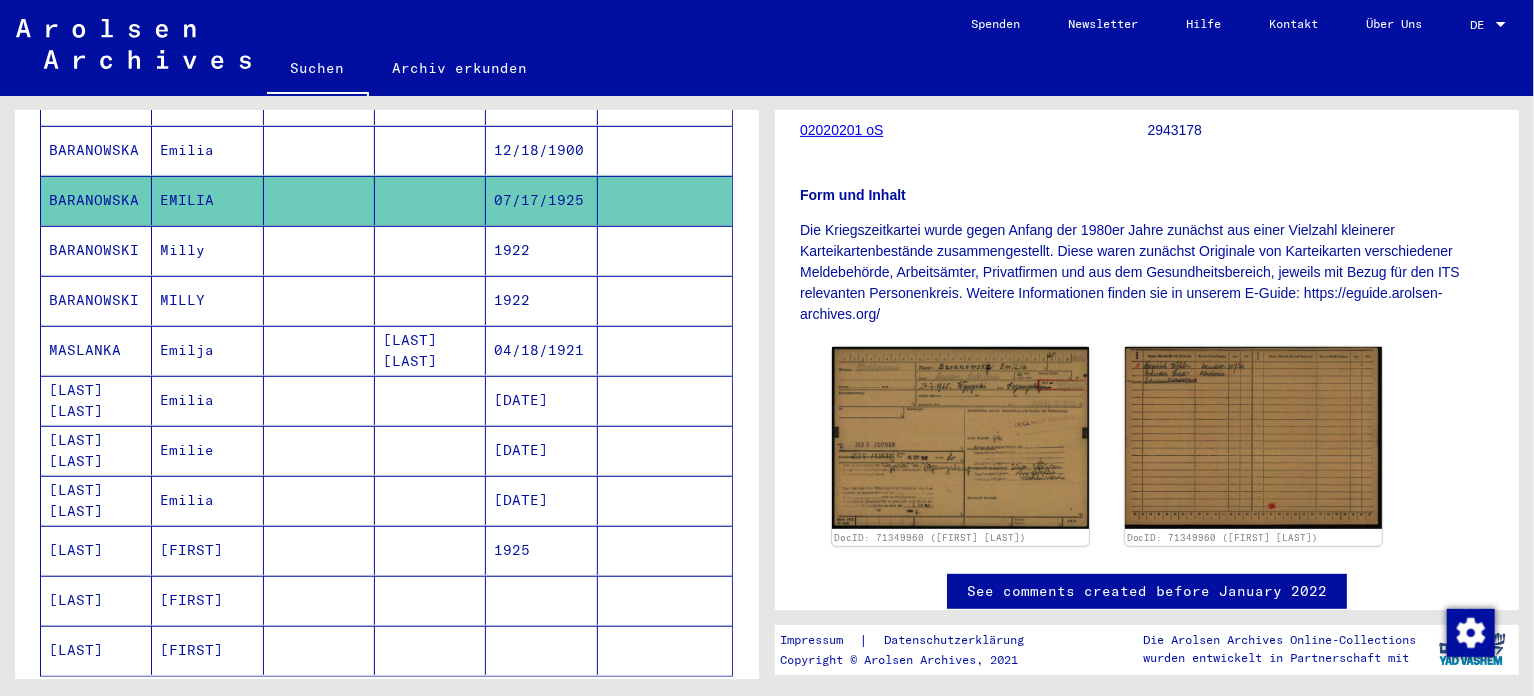 scroll, scrollTop: 600, scrollLeft: 0, axis: vertical 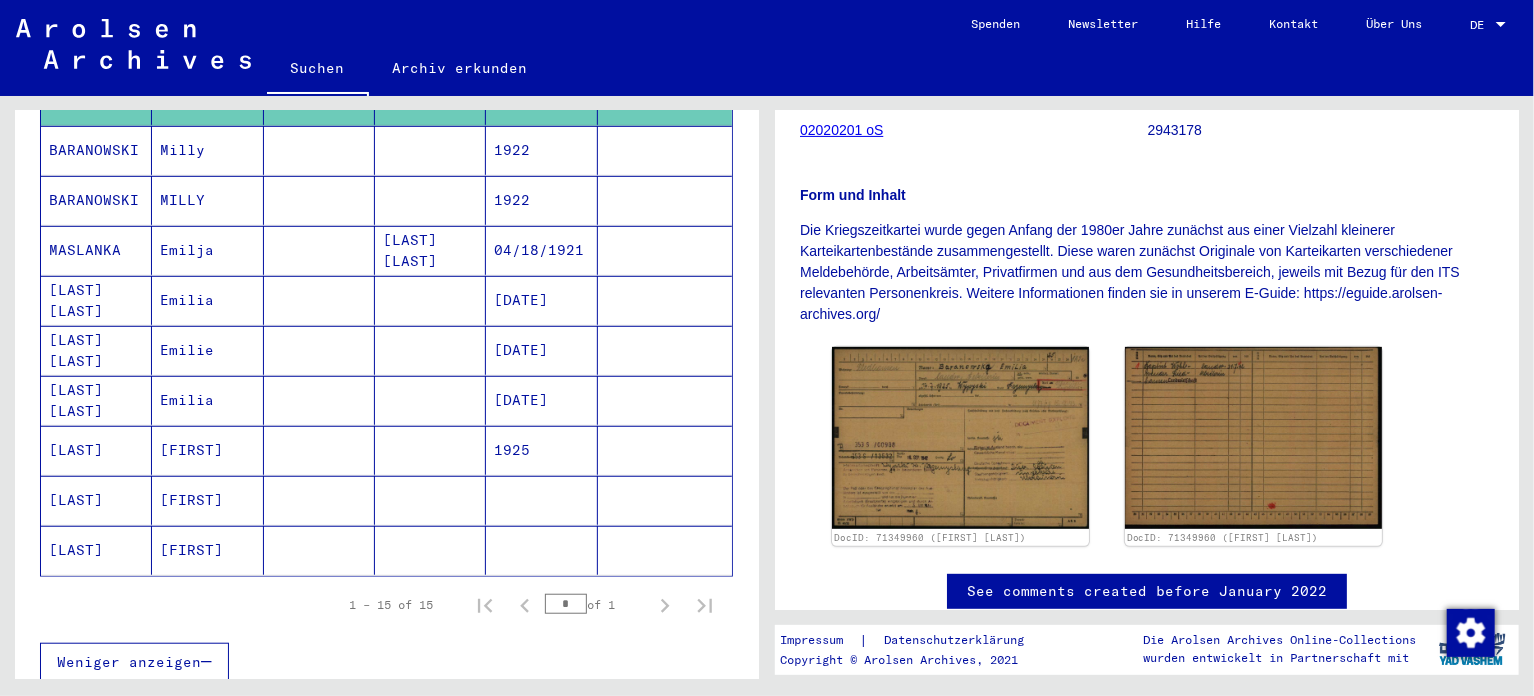 click on "[FIRST]" at bounding box center (207, 500) 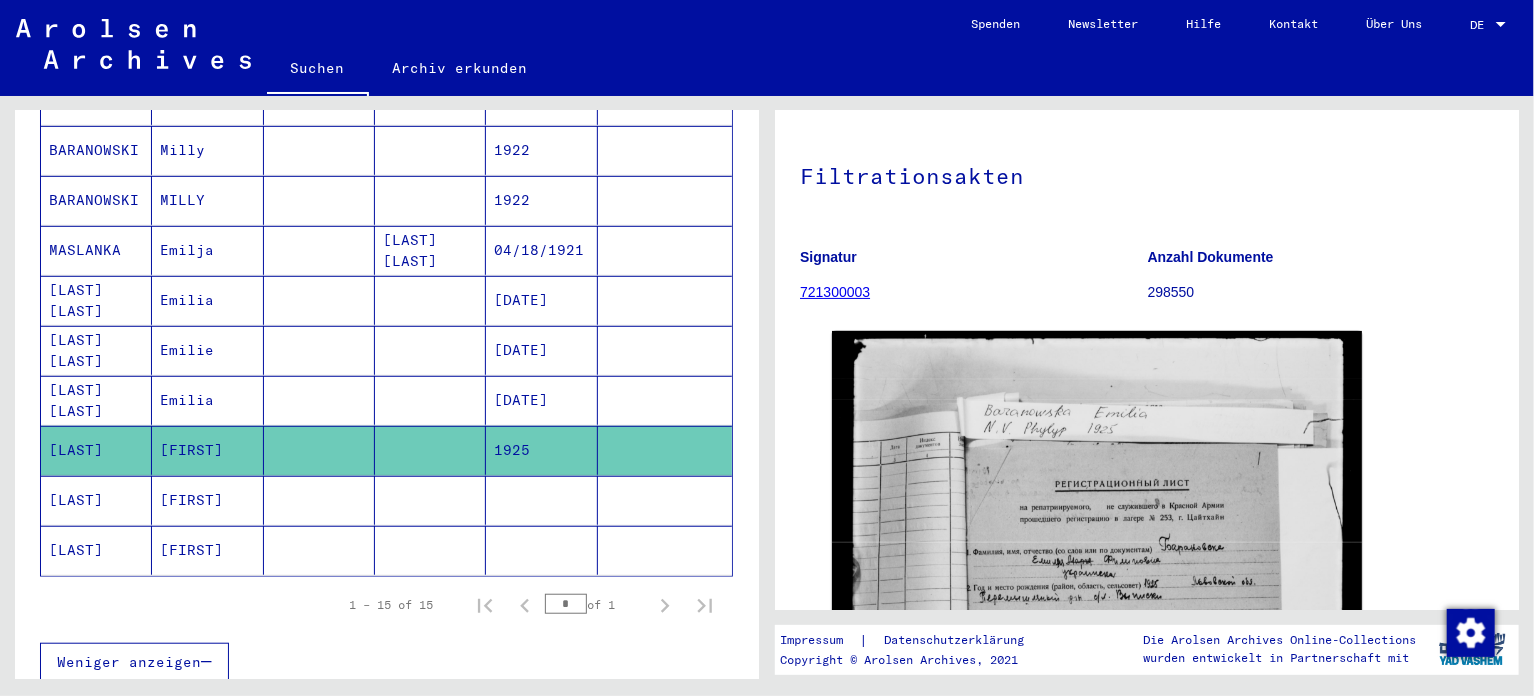 scroll, scrollTop: 200, scrollLeft: 0, axis: vertical 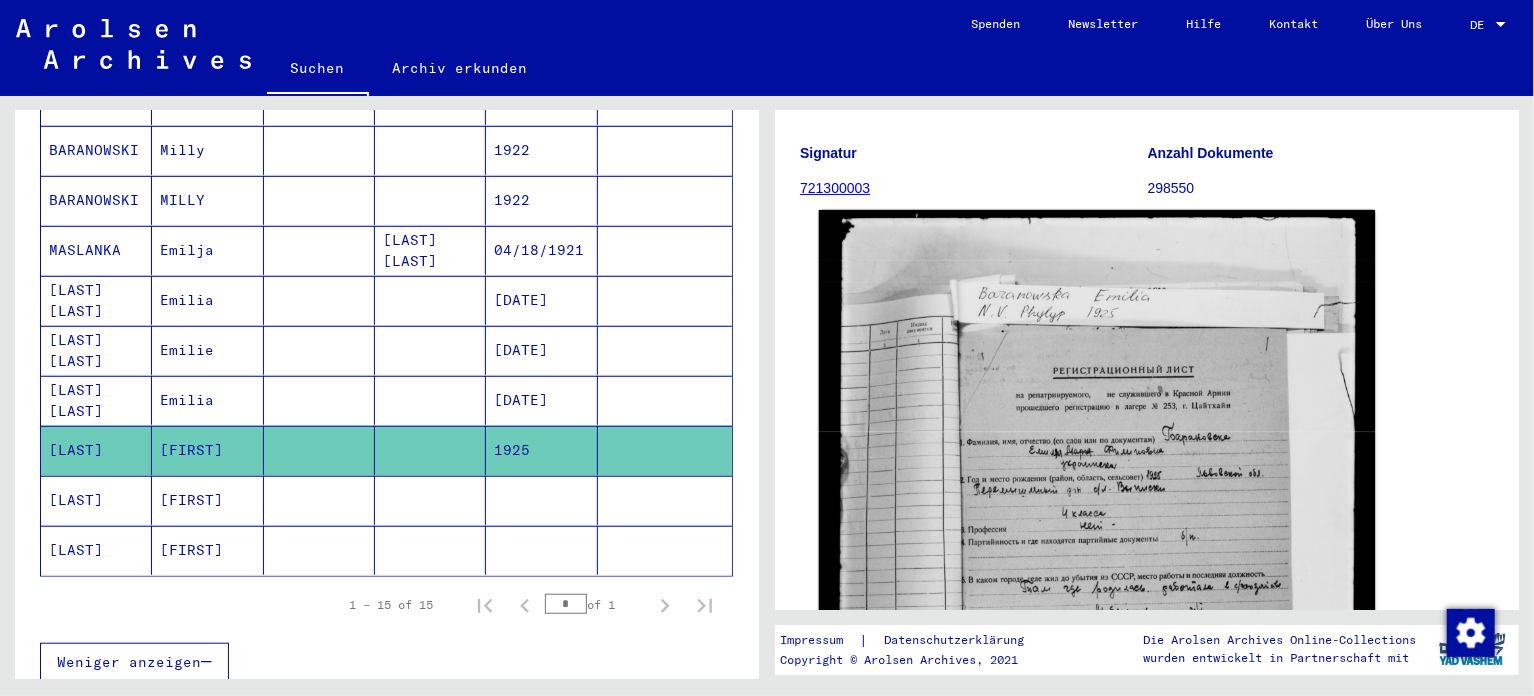 click 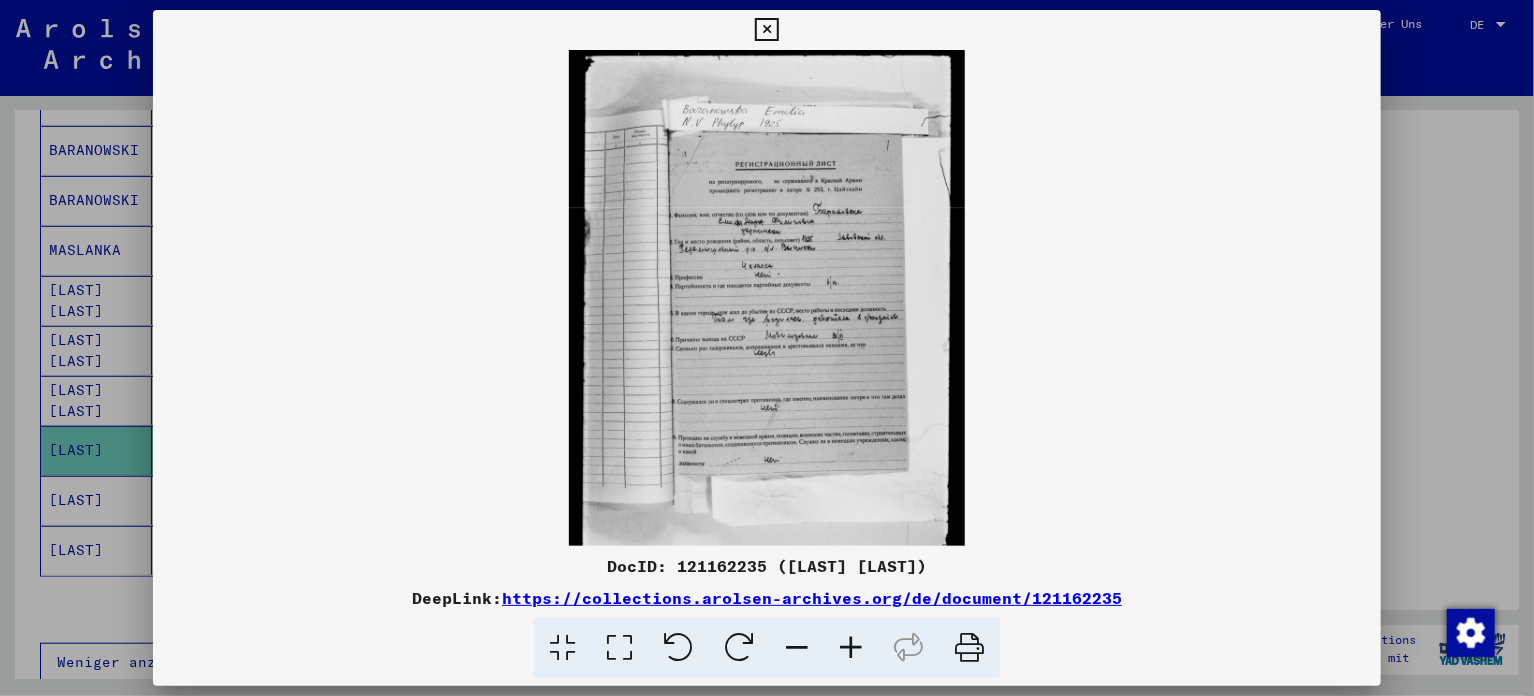 click at bounding box center [851, 648] 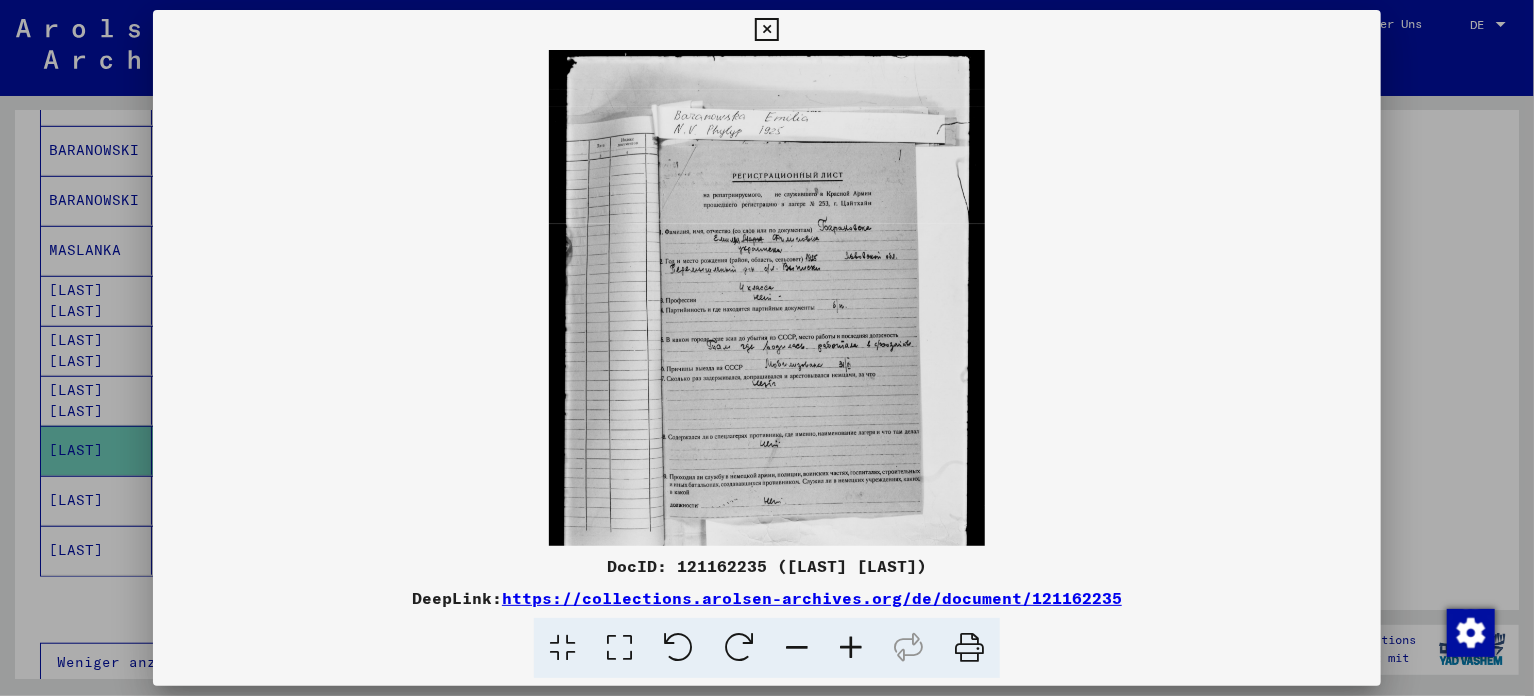 click at bounding box center (851, 648) 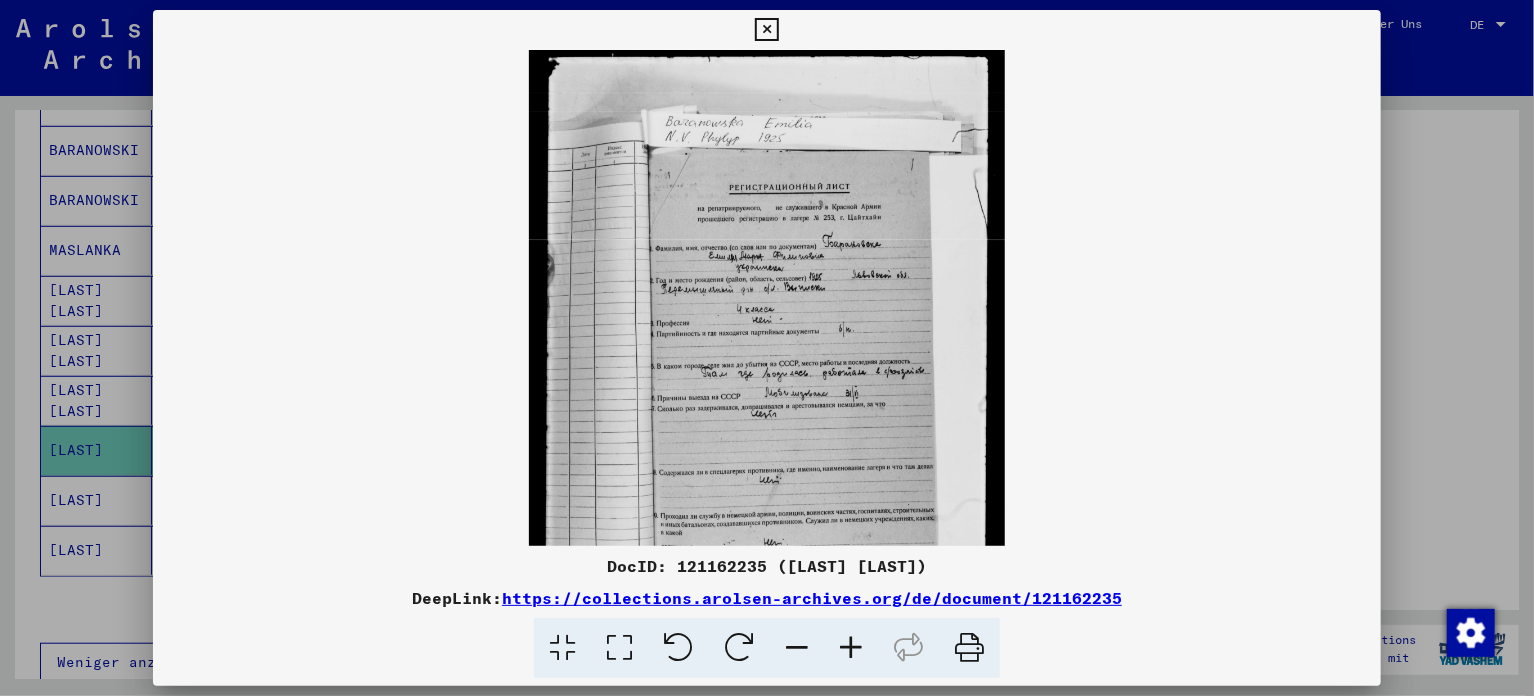 click at bounding box center [851, 648] 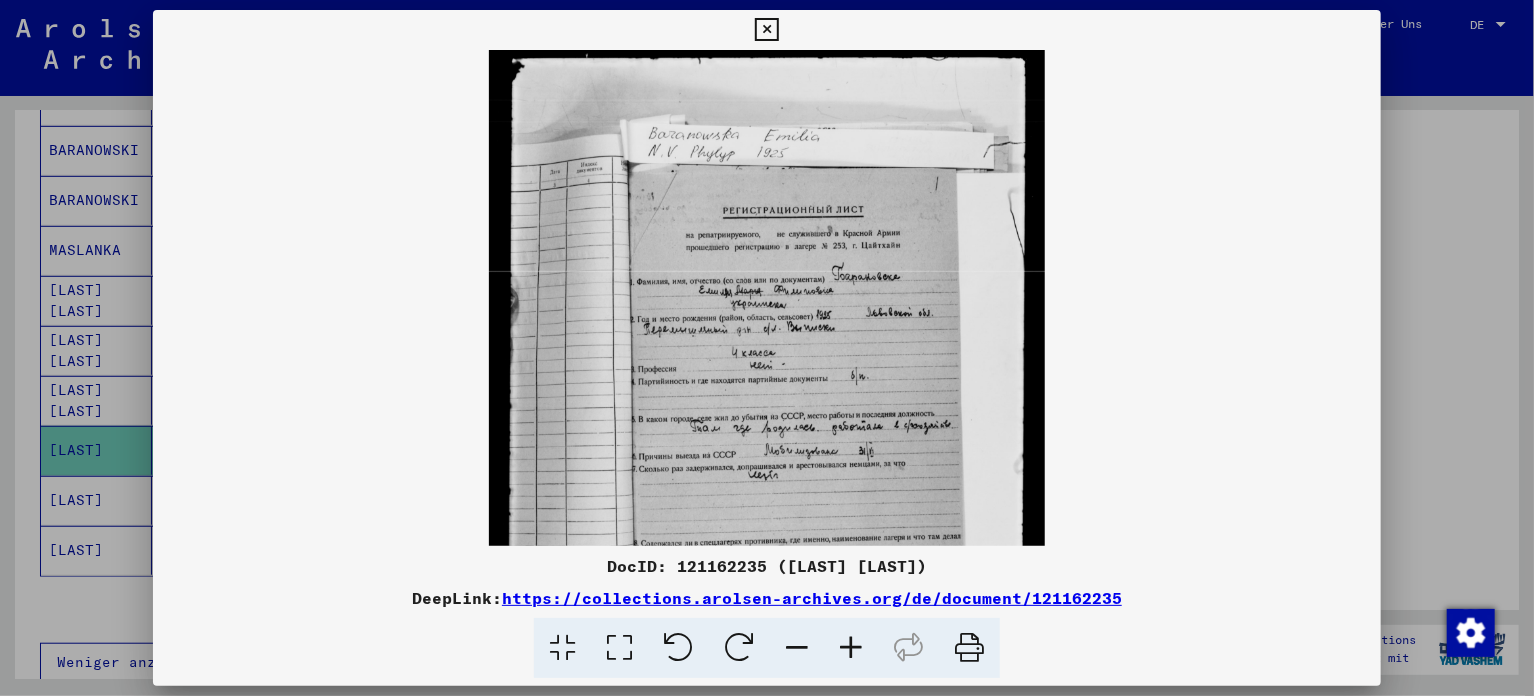 click at bounding box center (851, 648) 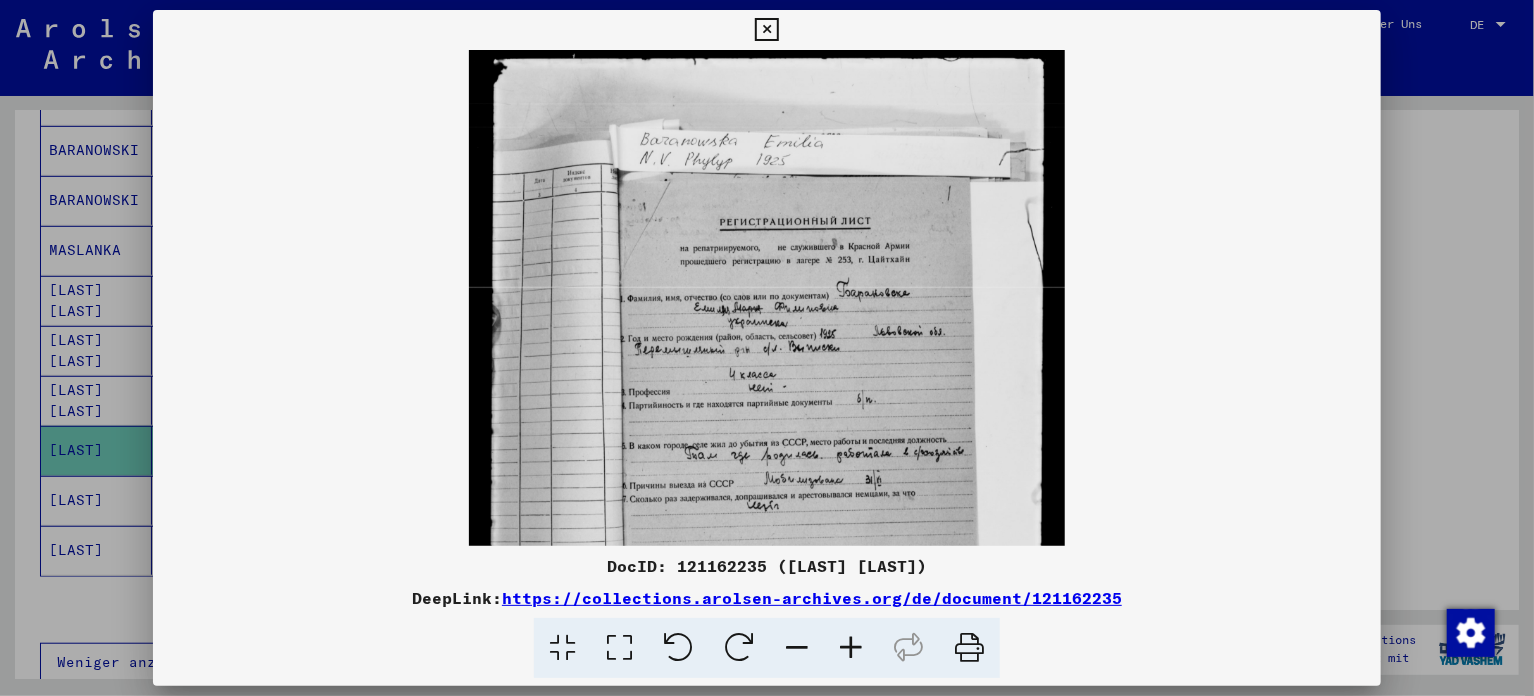 click at bounding box center [851, 648] 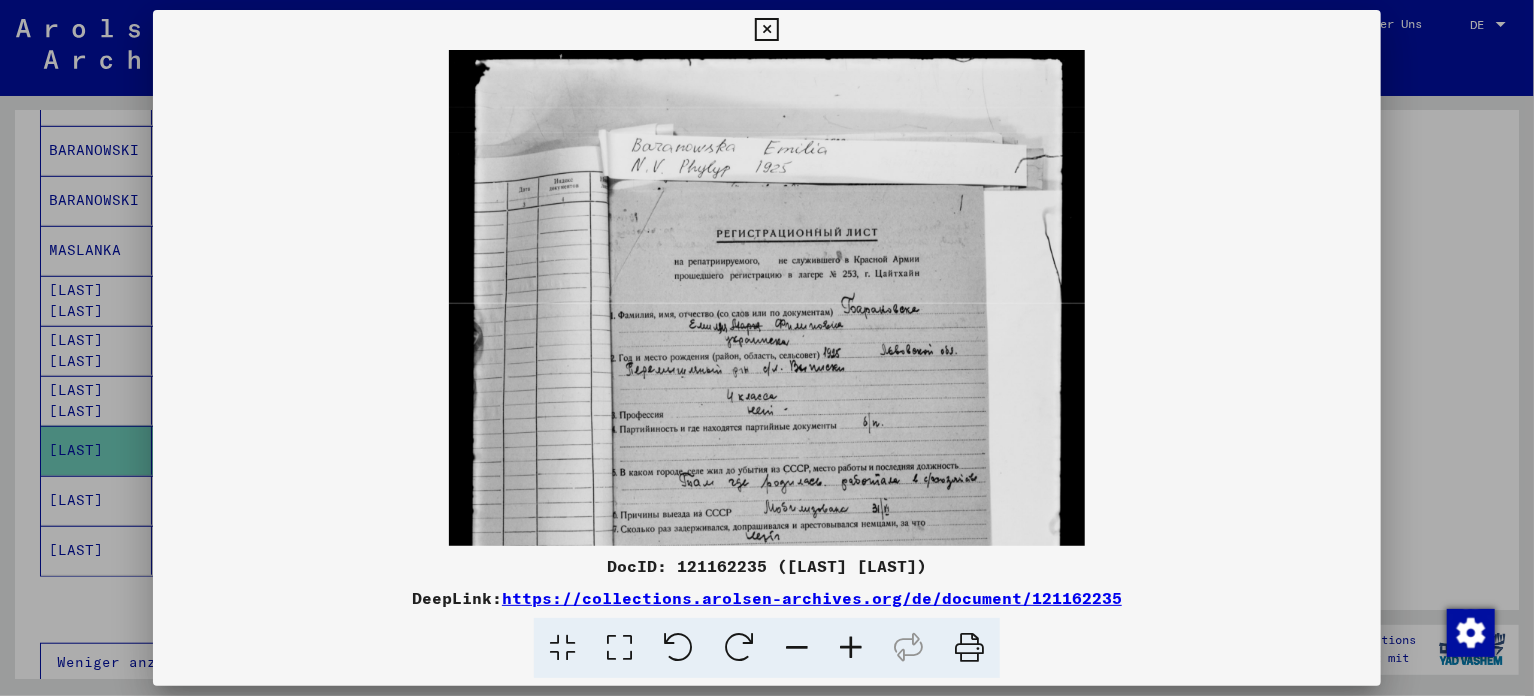 click at bounding box center (851, 648) 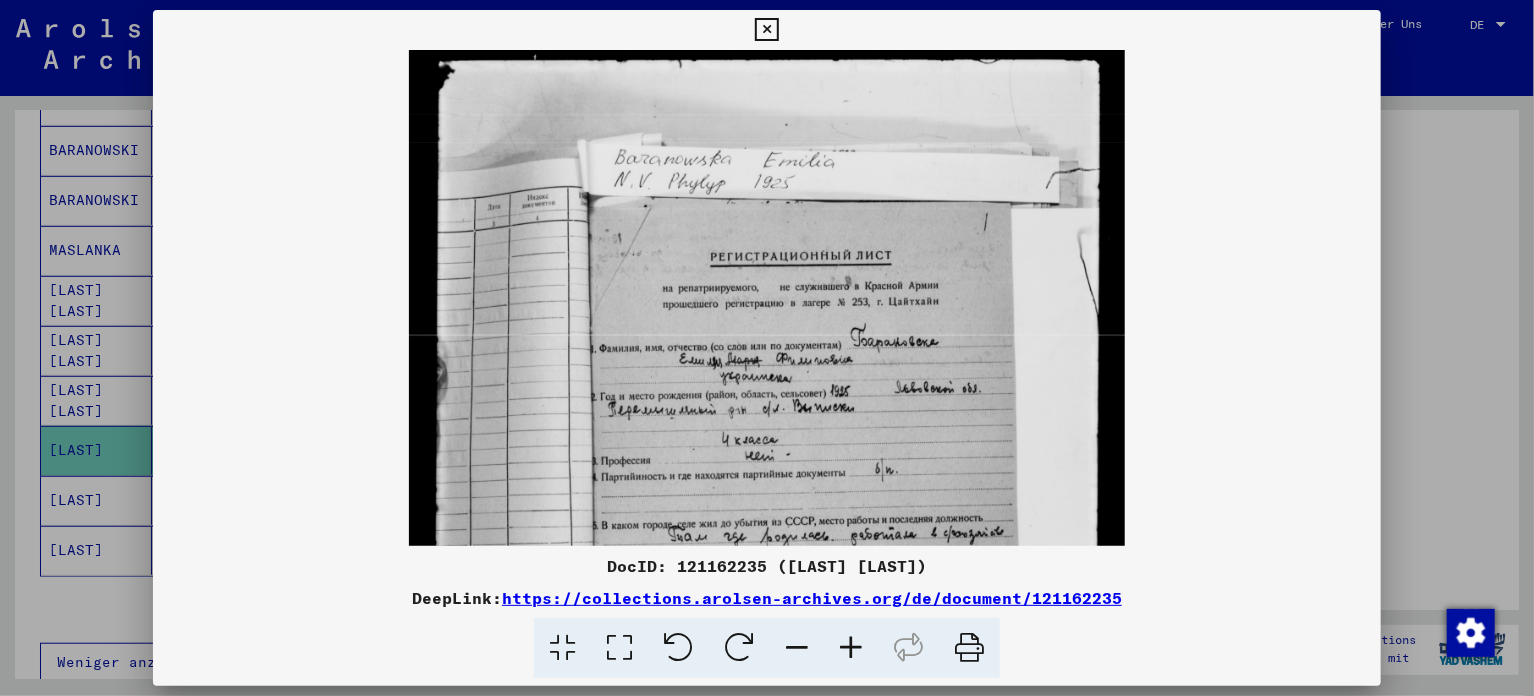 click at bounding box center [851, 648] 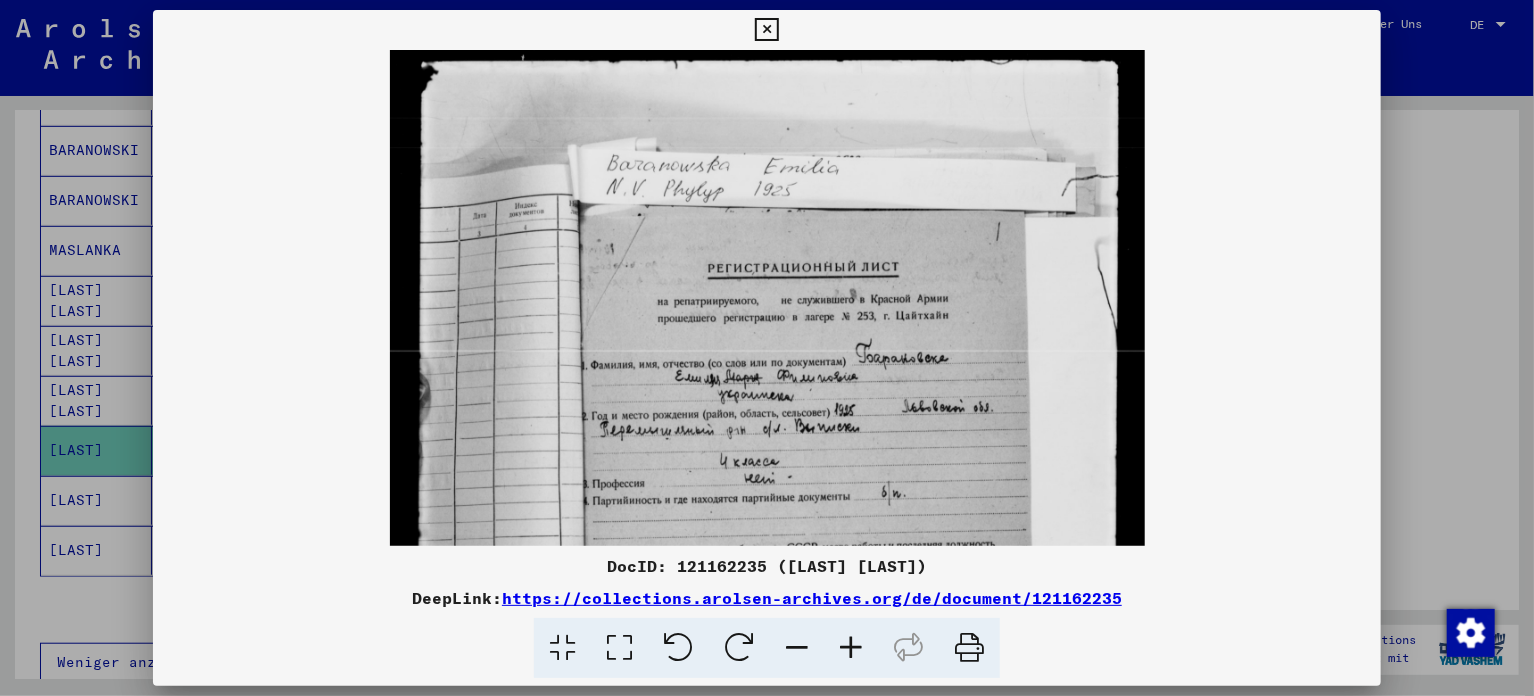 click at bounding box center [851, 648] 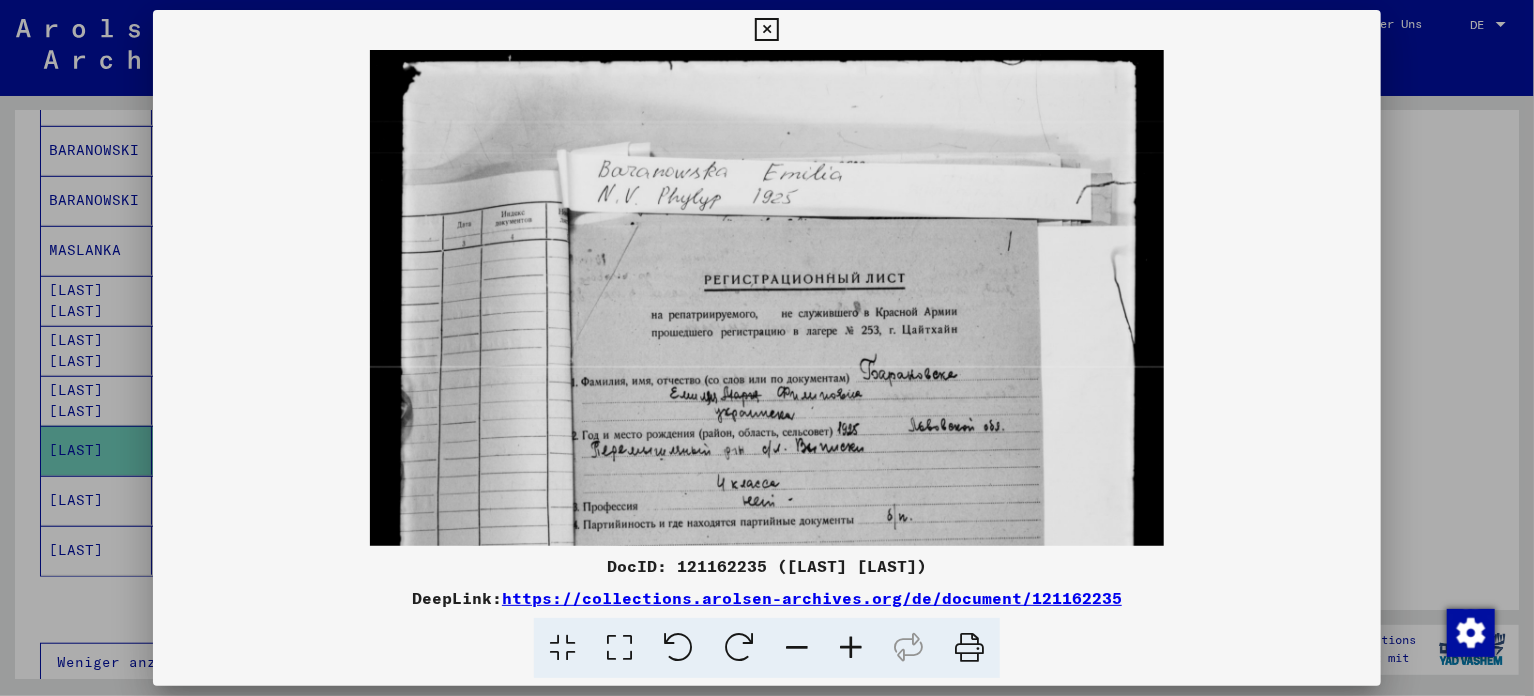 click at bounding box center [851, 648] 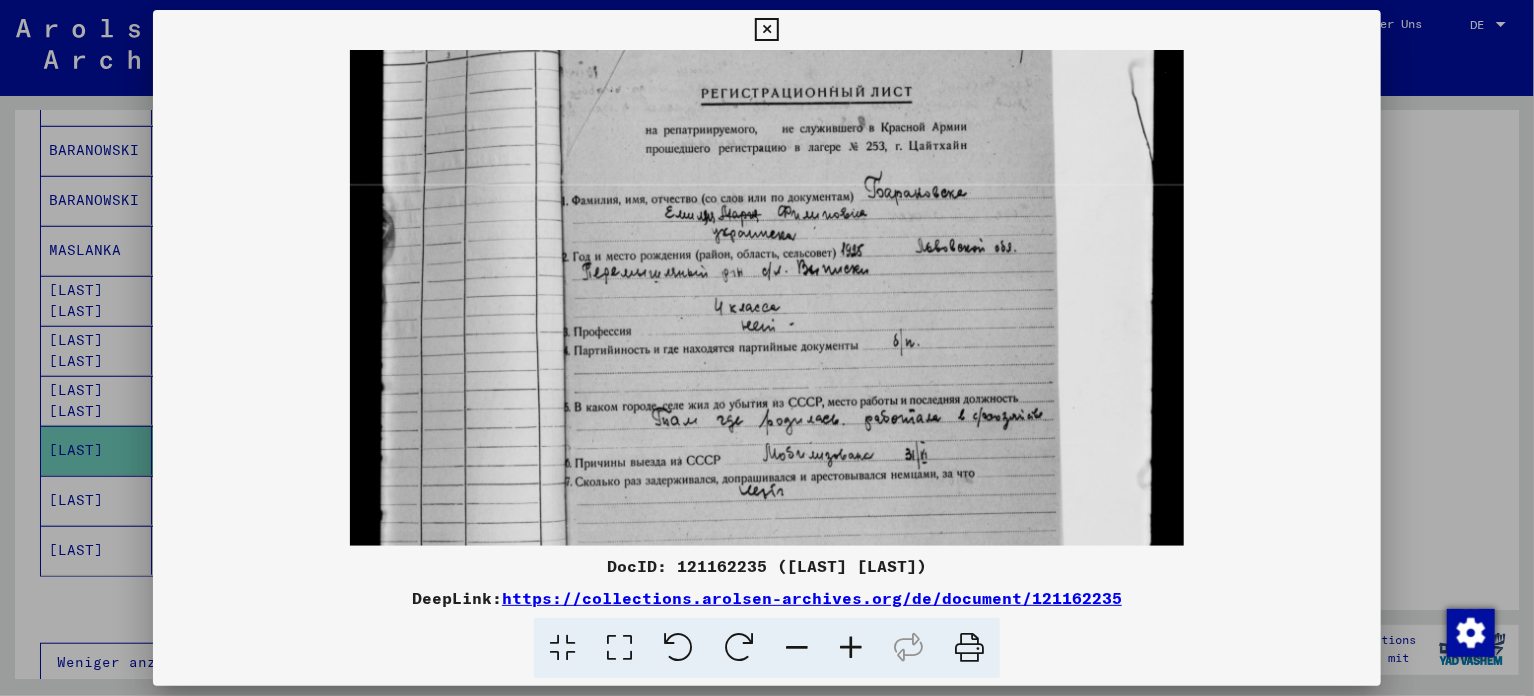 scroll, scrollTop: 223, scrollLeft: 0, axis: vertical 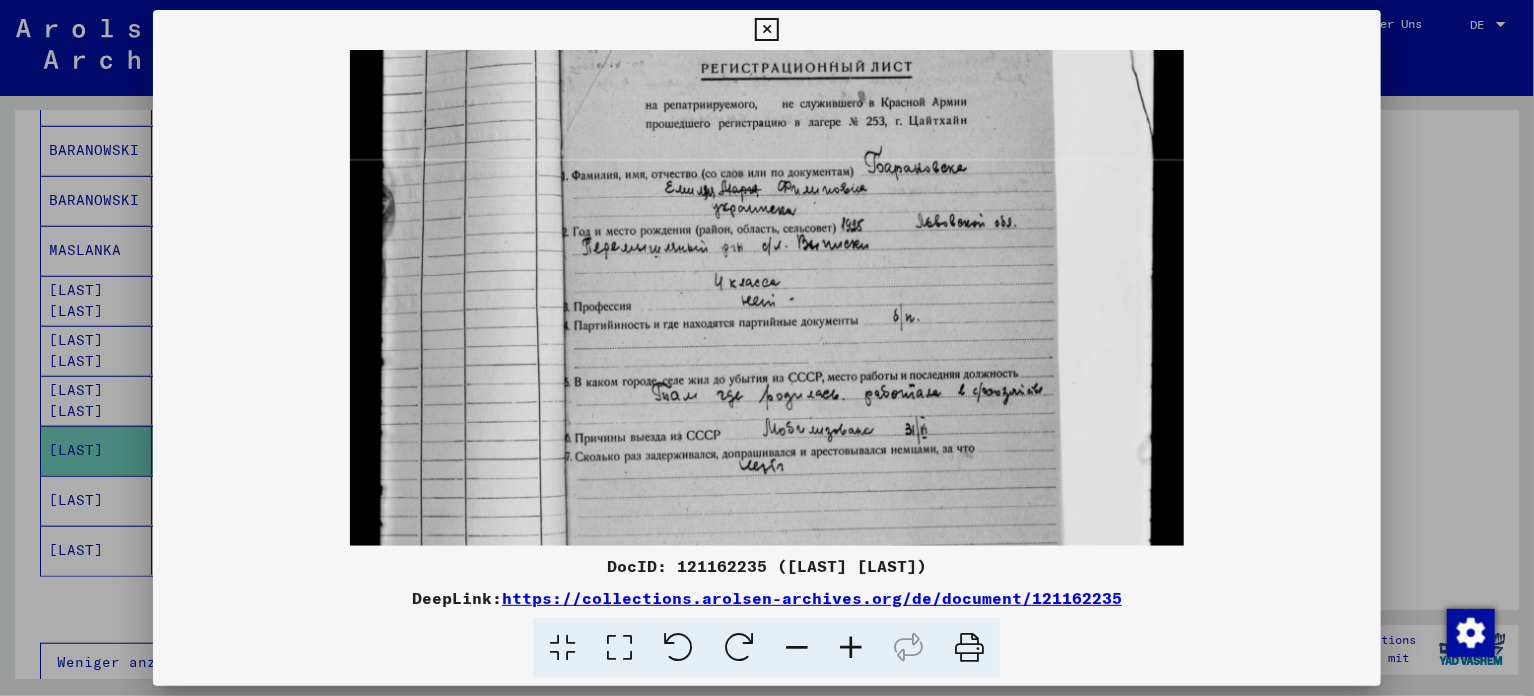 drag, startPoint x: 933, startPoint y: 470, endPoint x: 933, endPoint y: 243, distance: 227 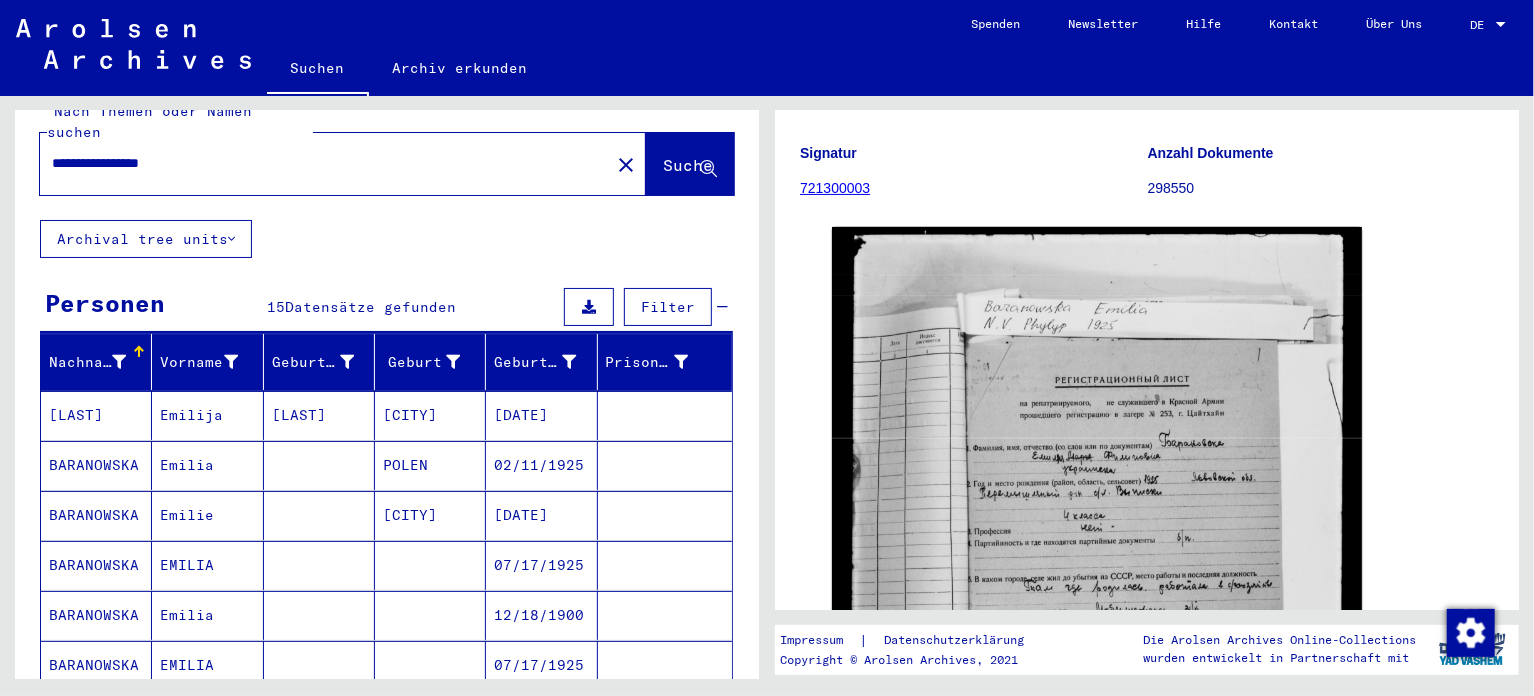 scroll, scrollTop: 0, scrollLeft: 0, axis: both 